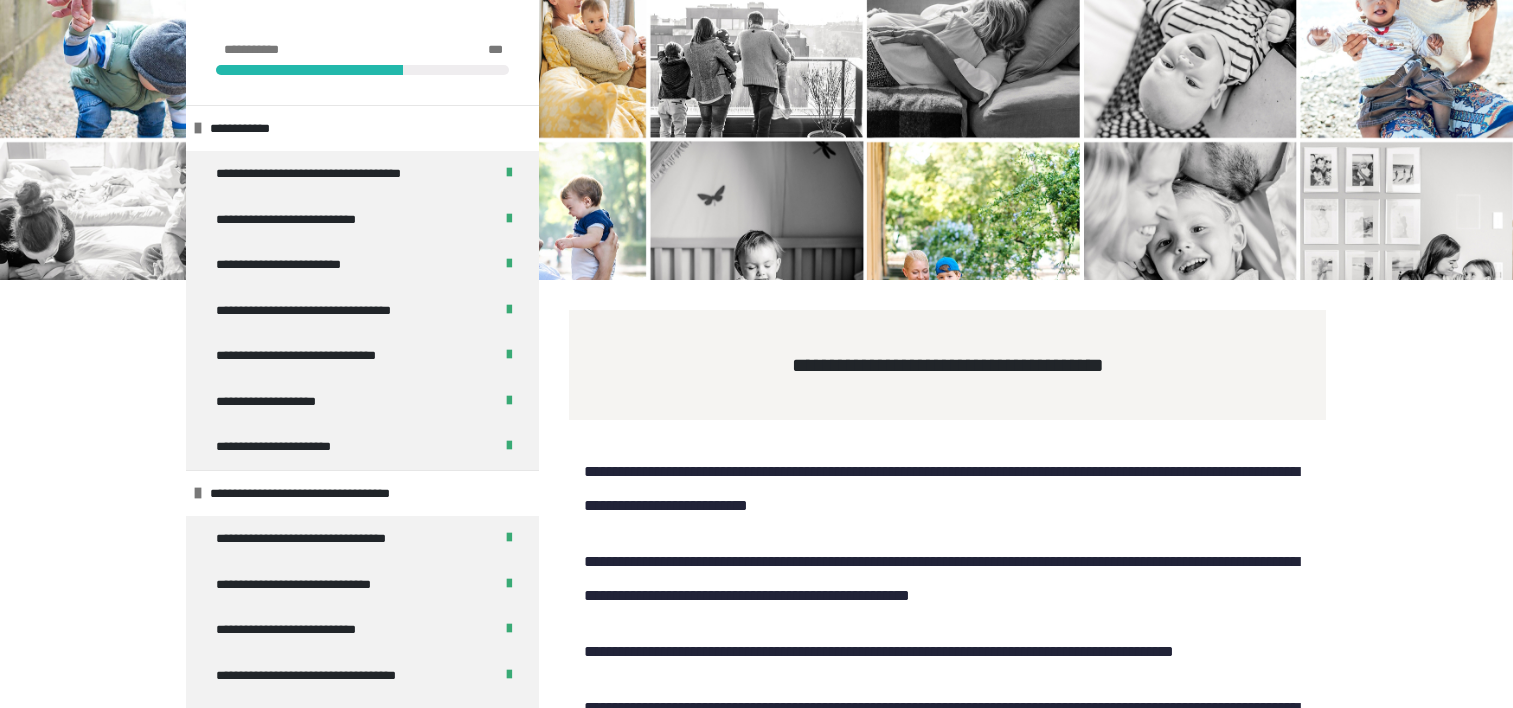scroll, scrollTop: 11030, scrollLeft: 0, axis: vertical 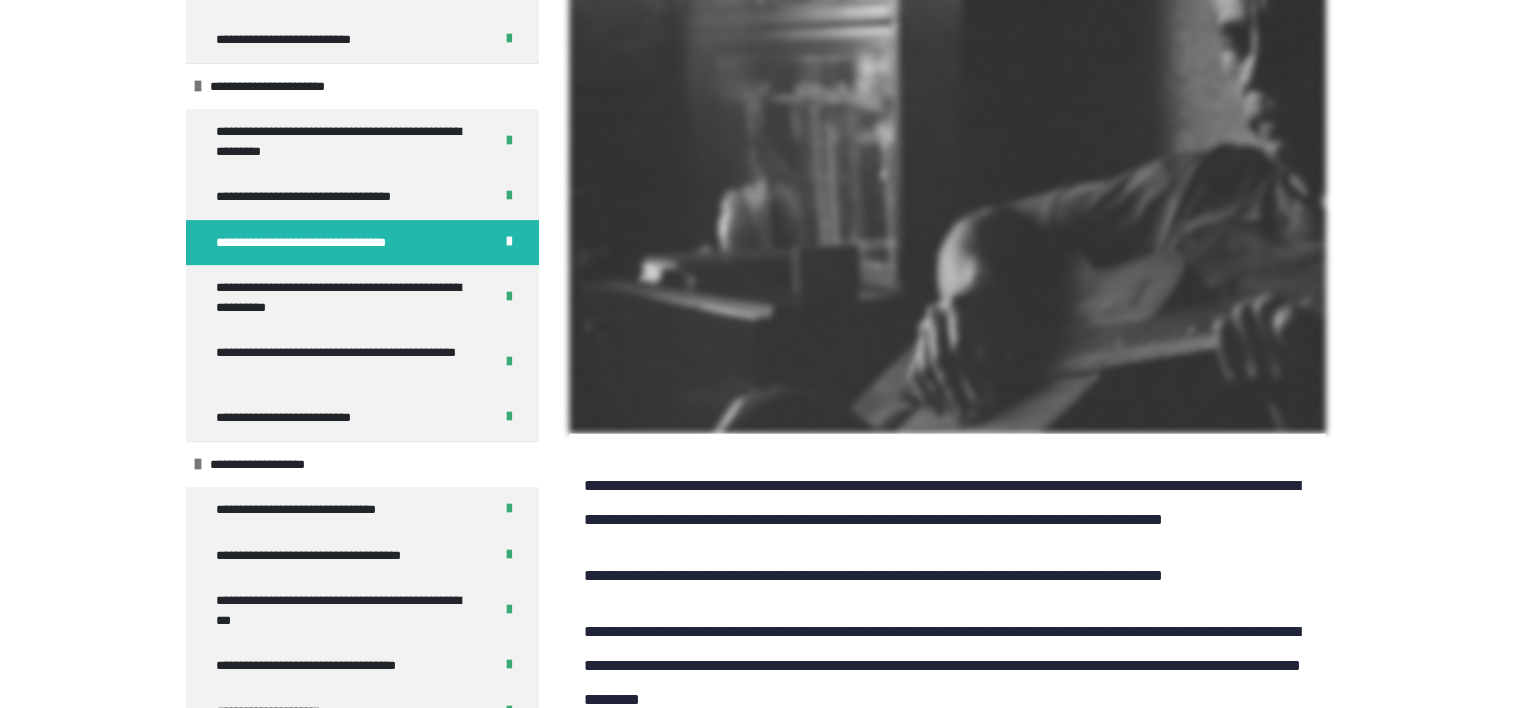 click 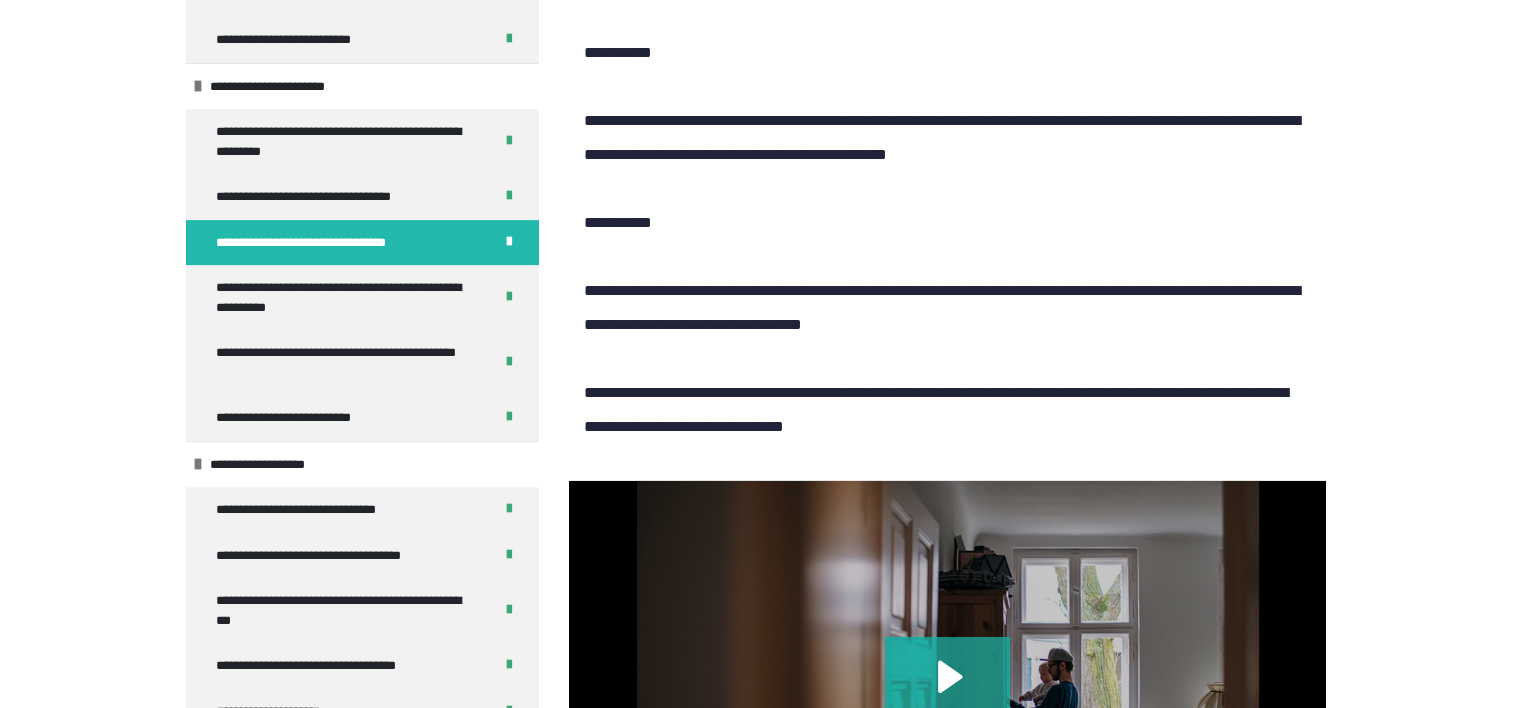 scroll, scrollTop: 13077, scrollLeft: 0, axis: vertical 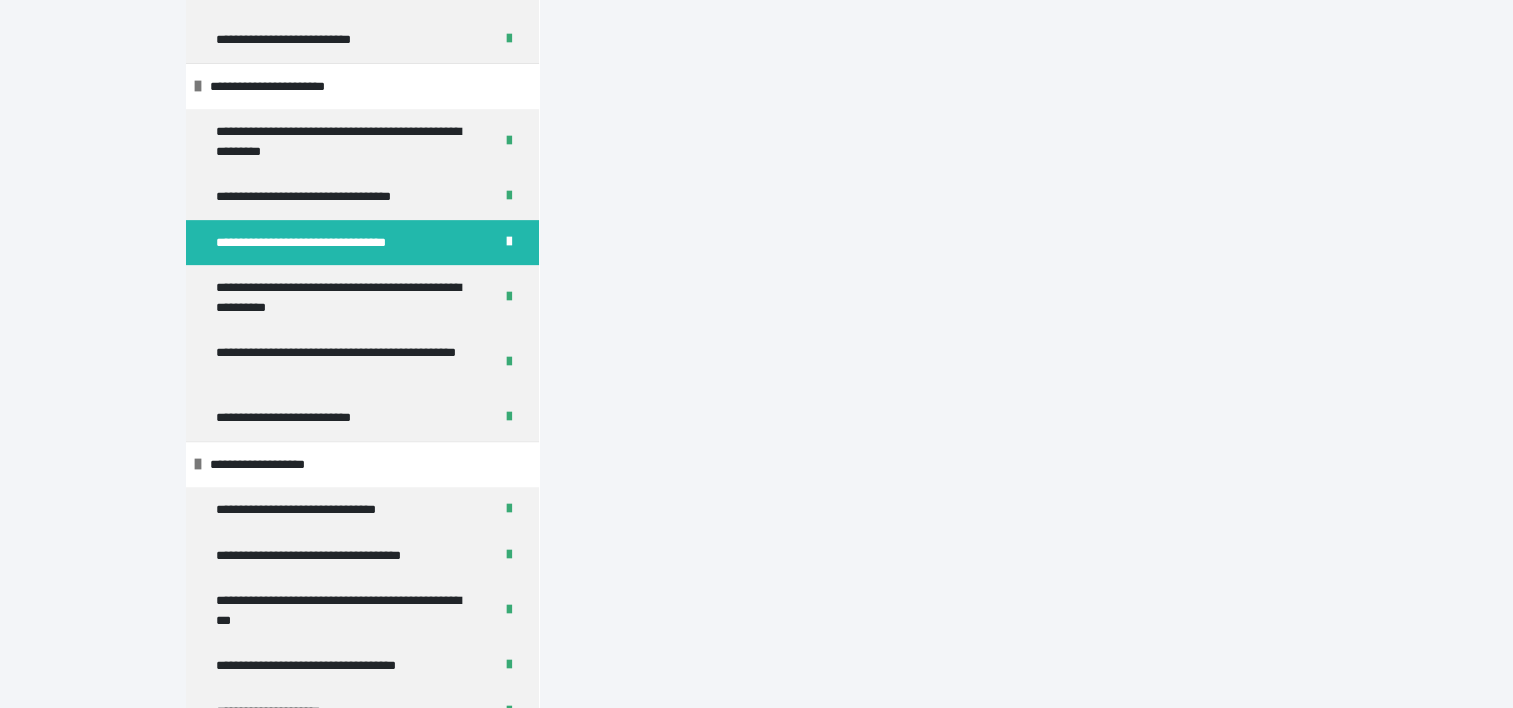 click 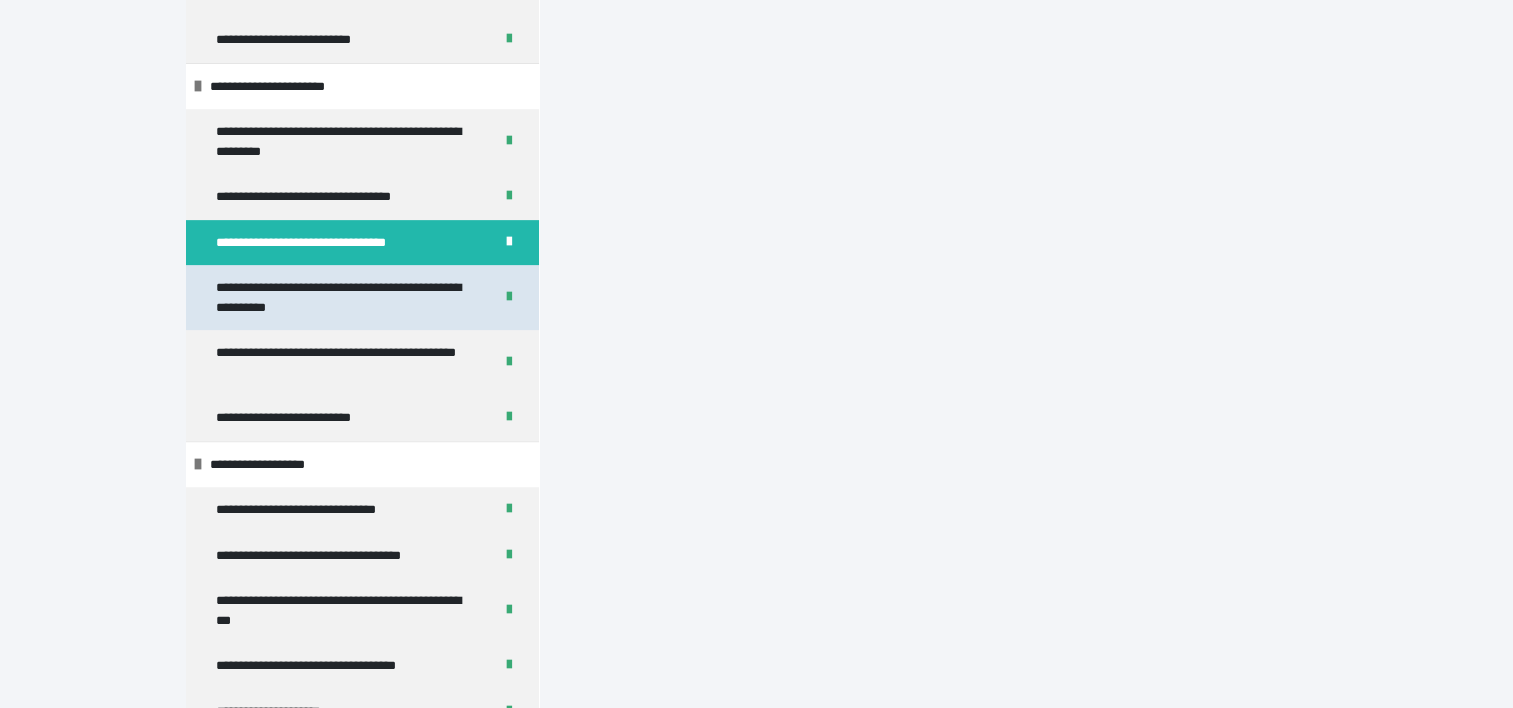 click on "**********" at bounding box center (339, 297) 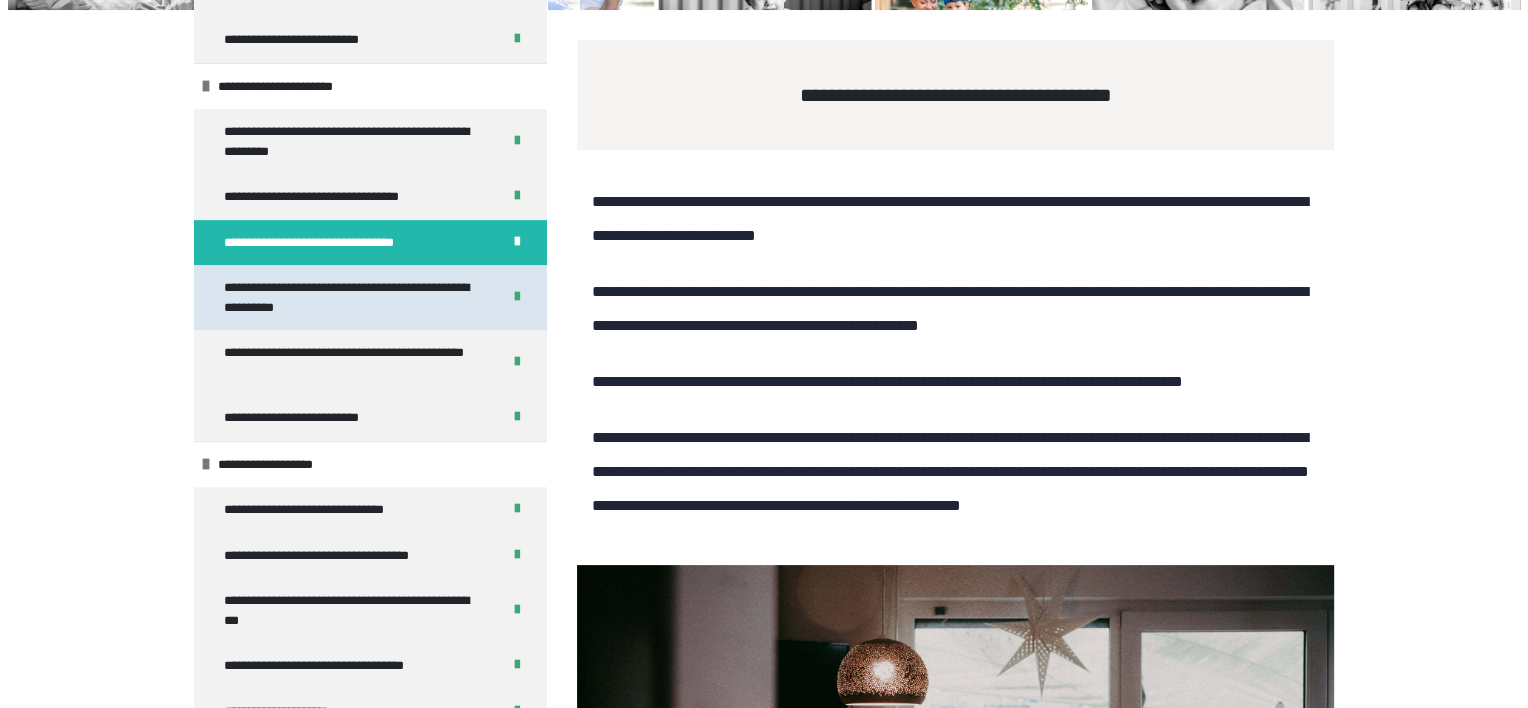scroll, scrollTop: 0, scrollLeft: 0, axis: both 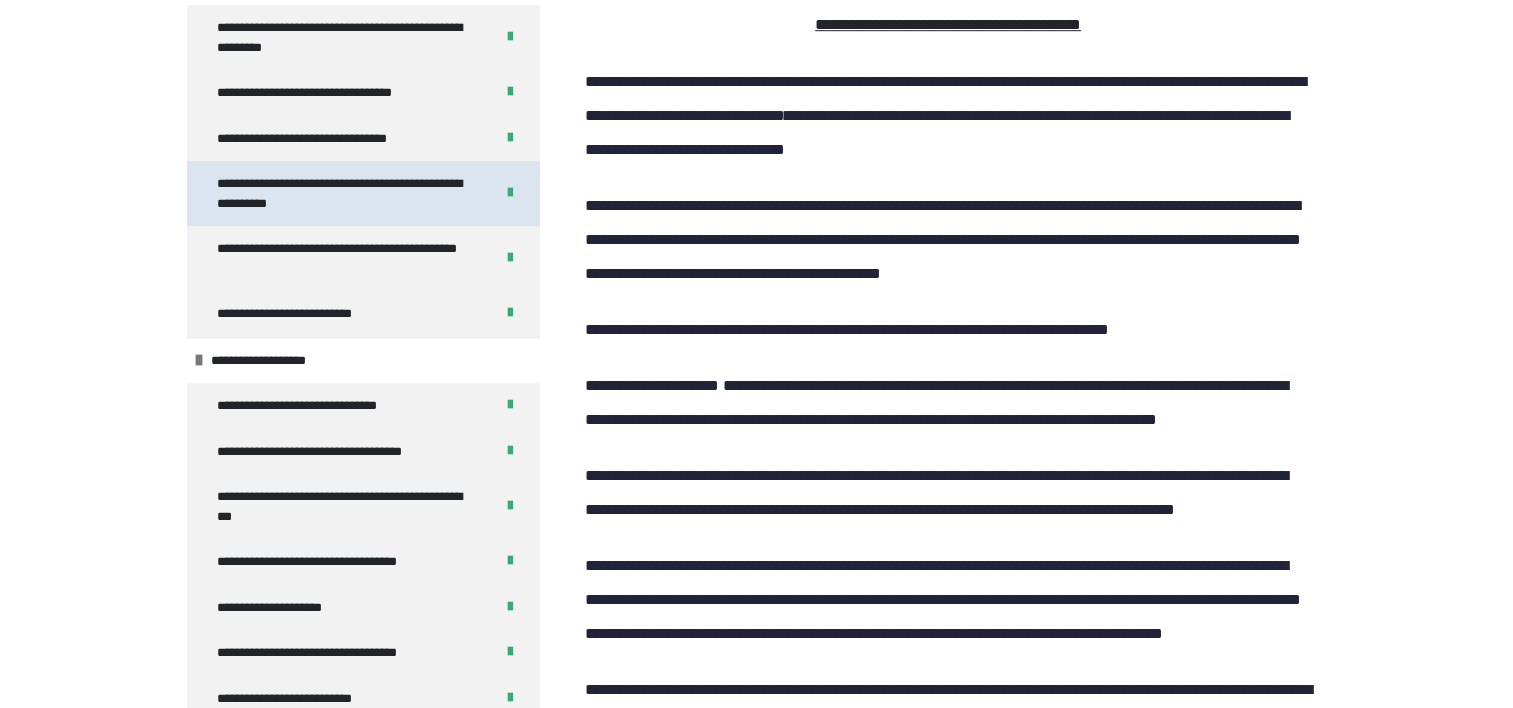 click on "**********" at bounding box center [340, 193] 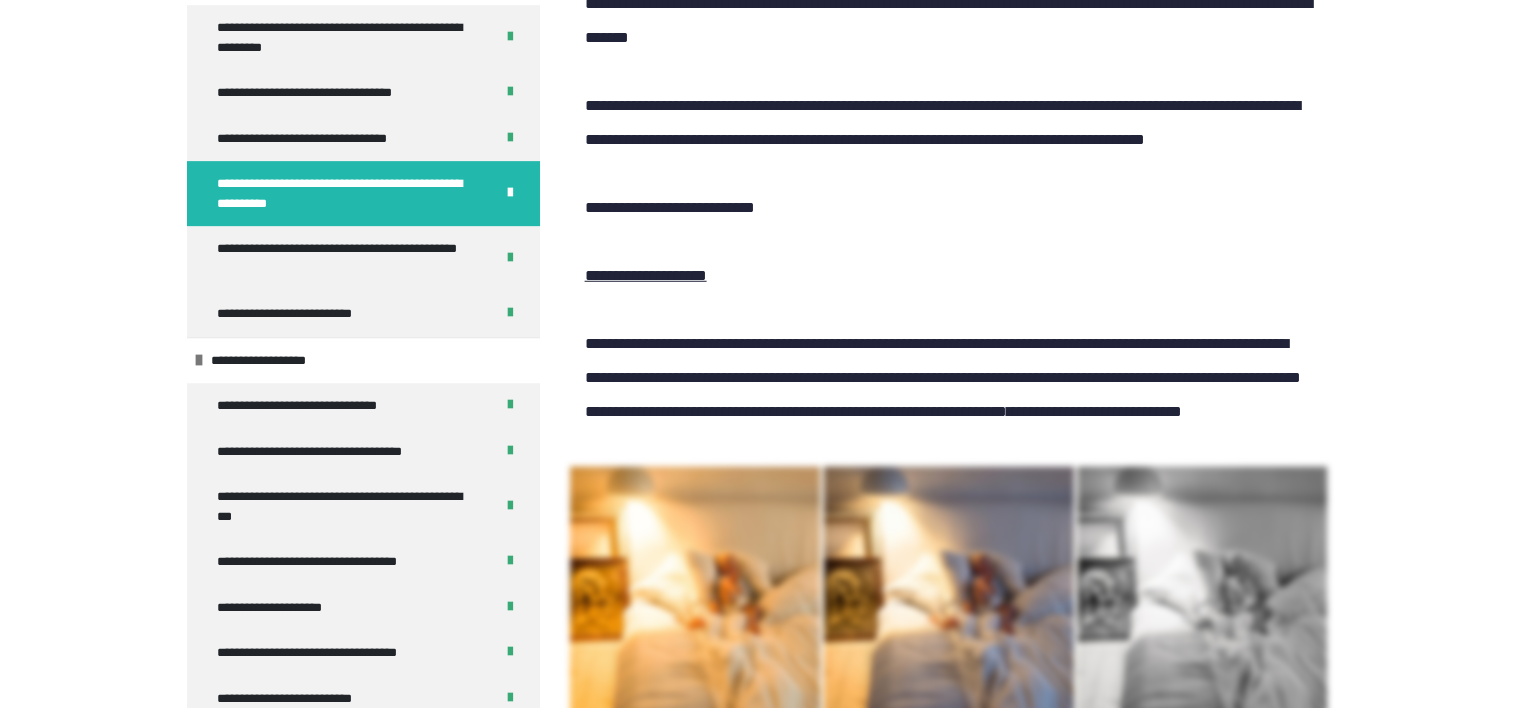 scroll, scrollTop: 5596, scrollLeft: 0, axis: vertical 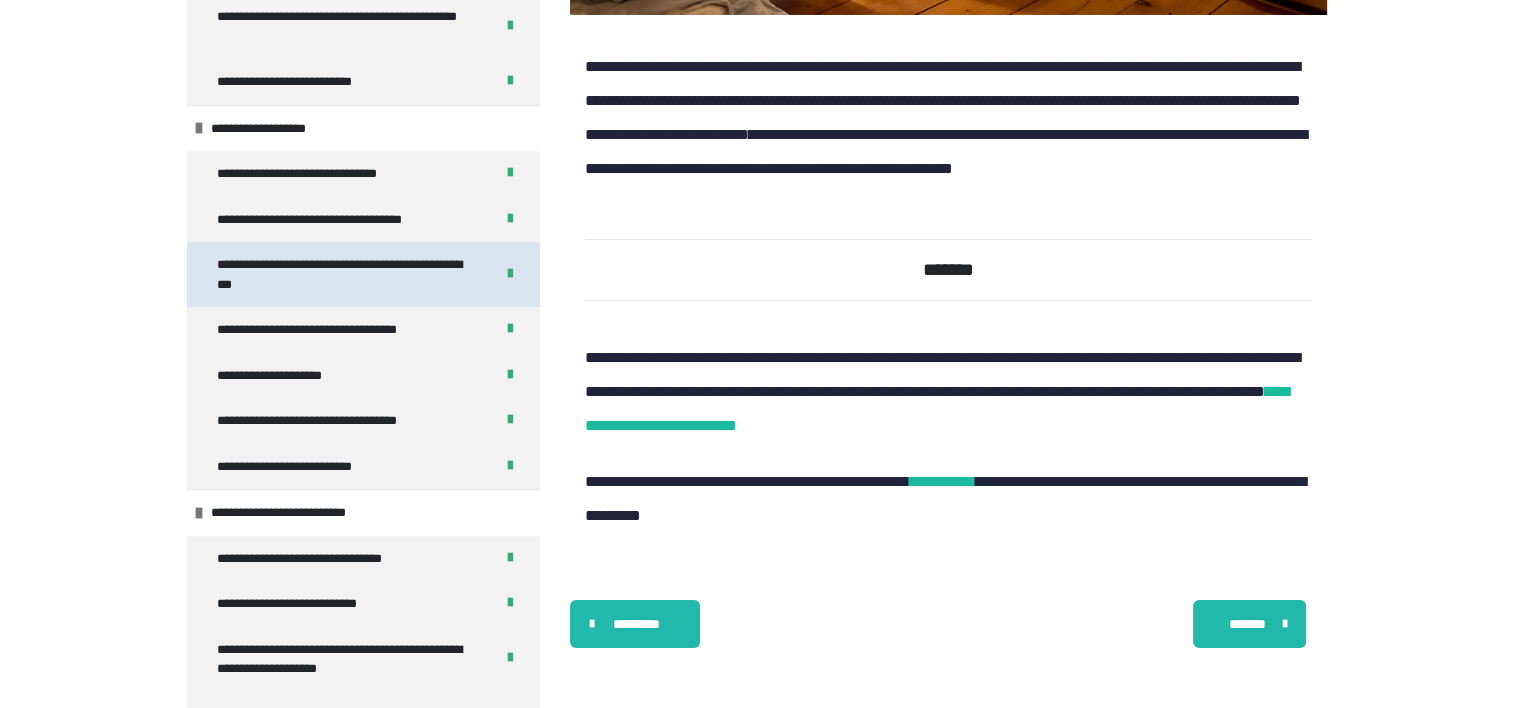 click on "**********" at bounding box center (340, 274) 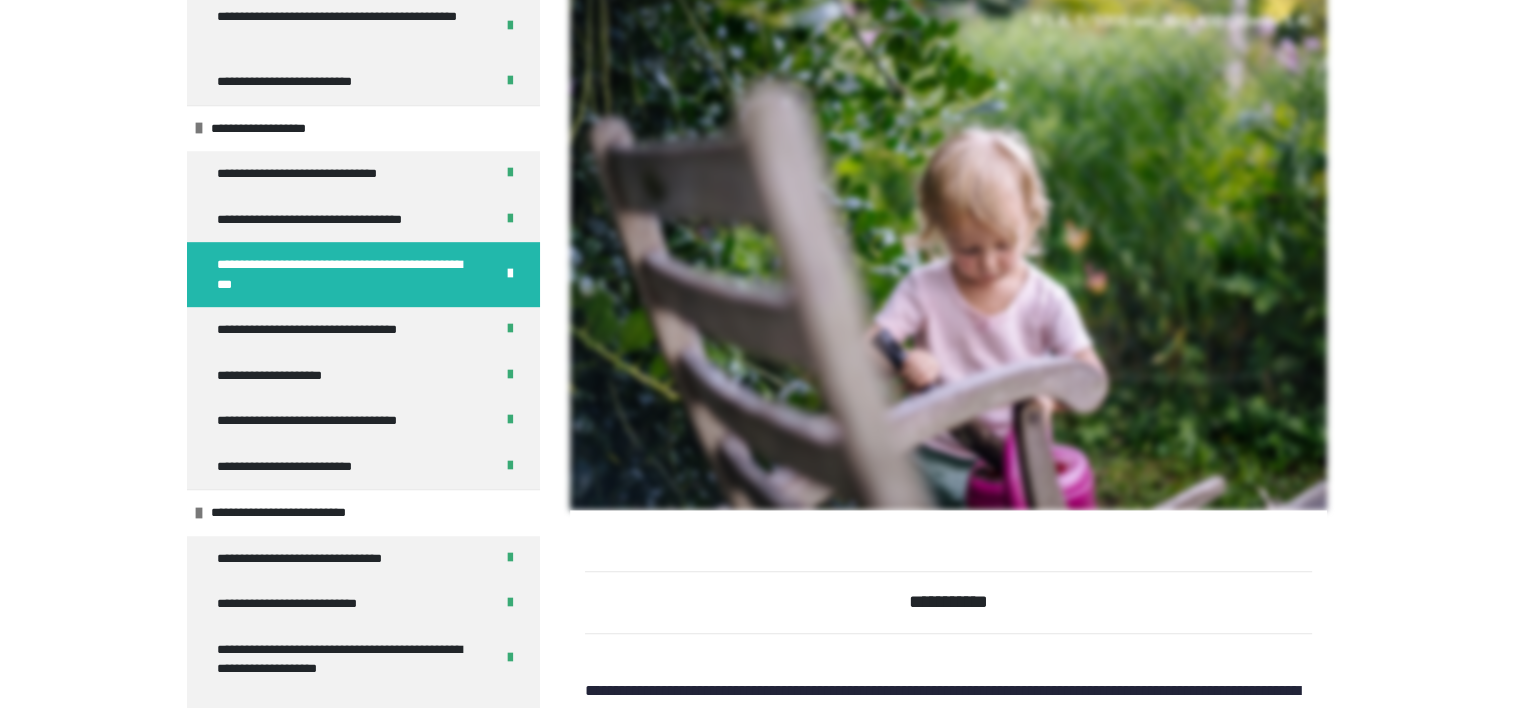 scroll, scrollTop: 1798, scrollLeft: 0, axis: vertical 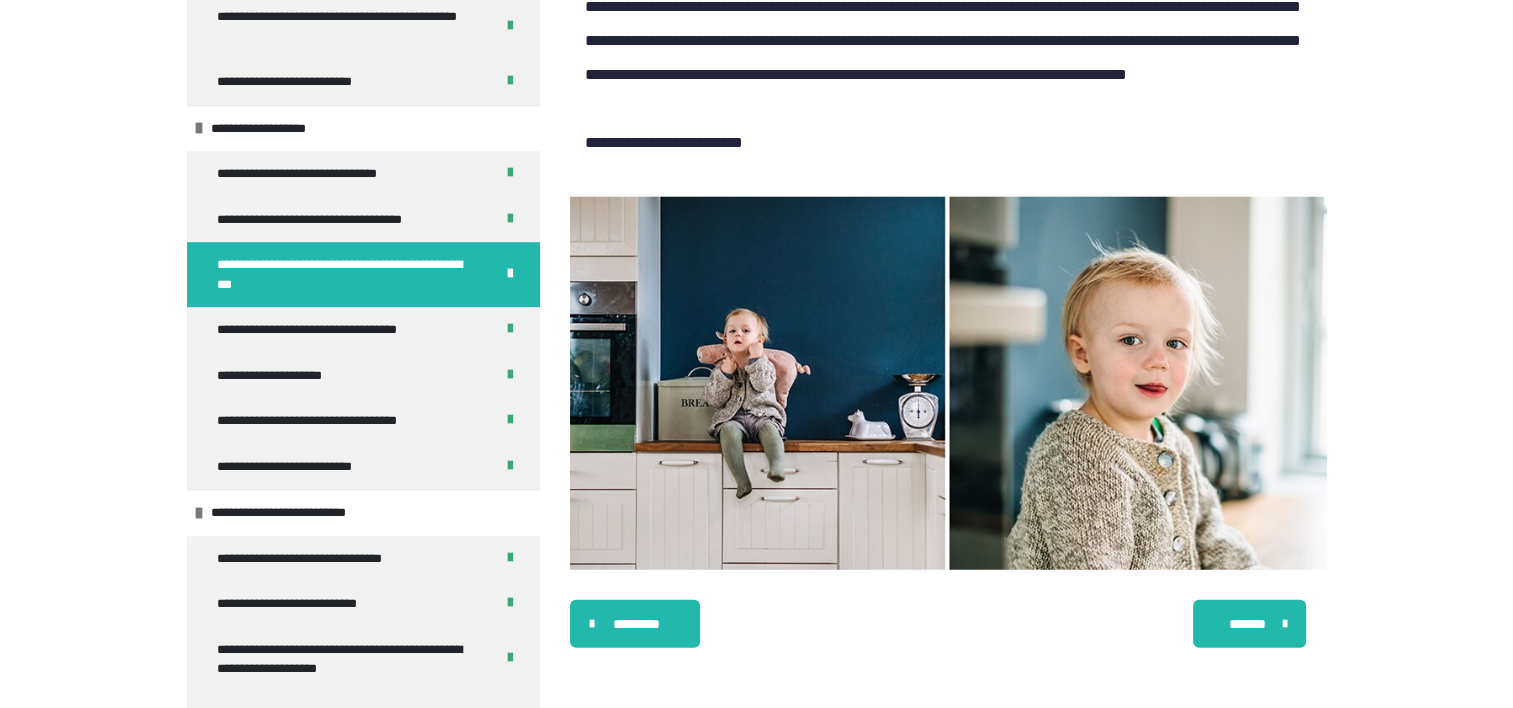 click on "*******" at bounding box center (1250, 624) 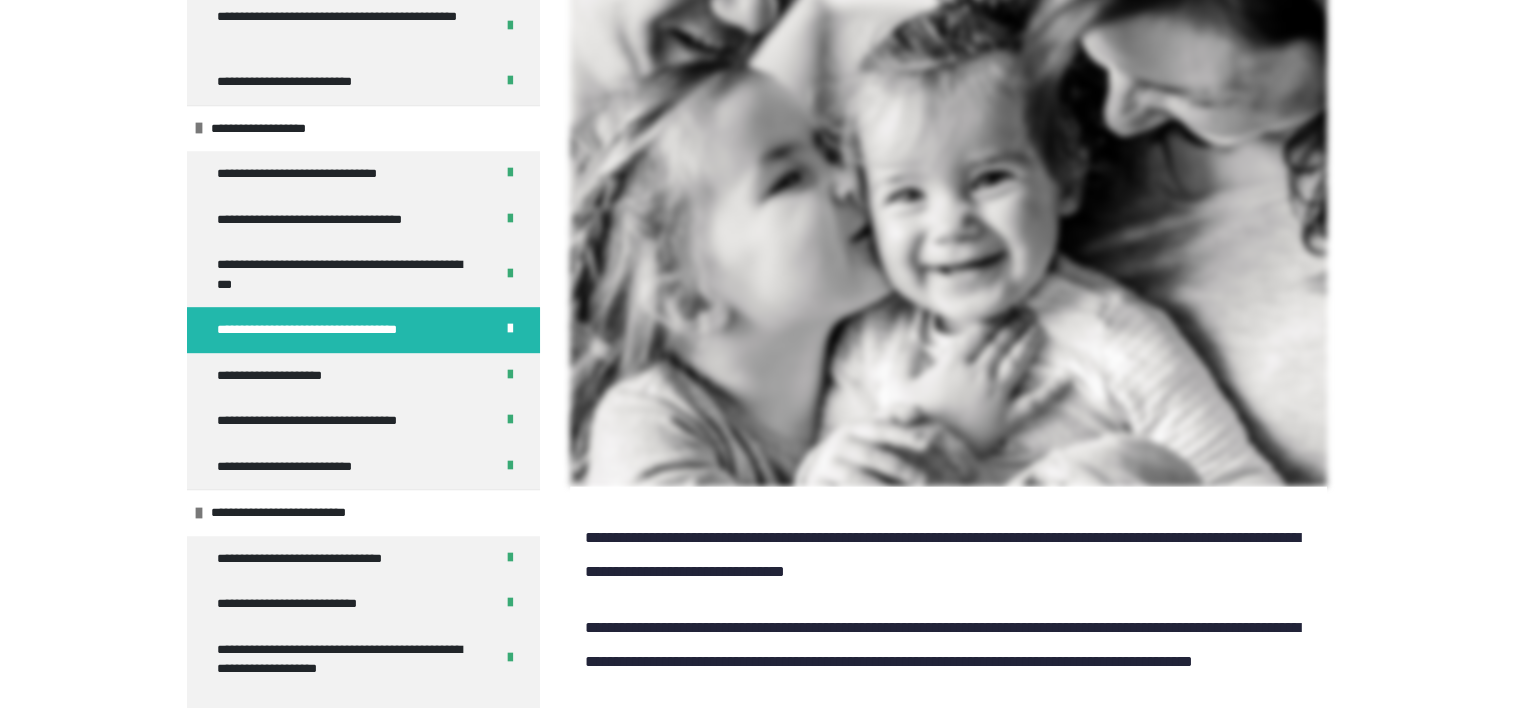 scroll, scrollTop: 4125, scrollLeft: 0, axis: vertical 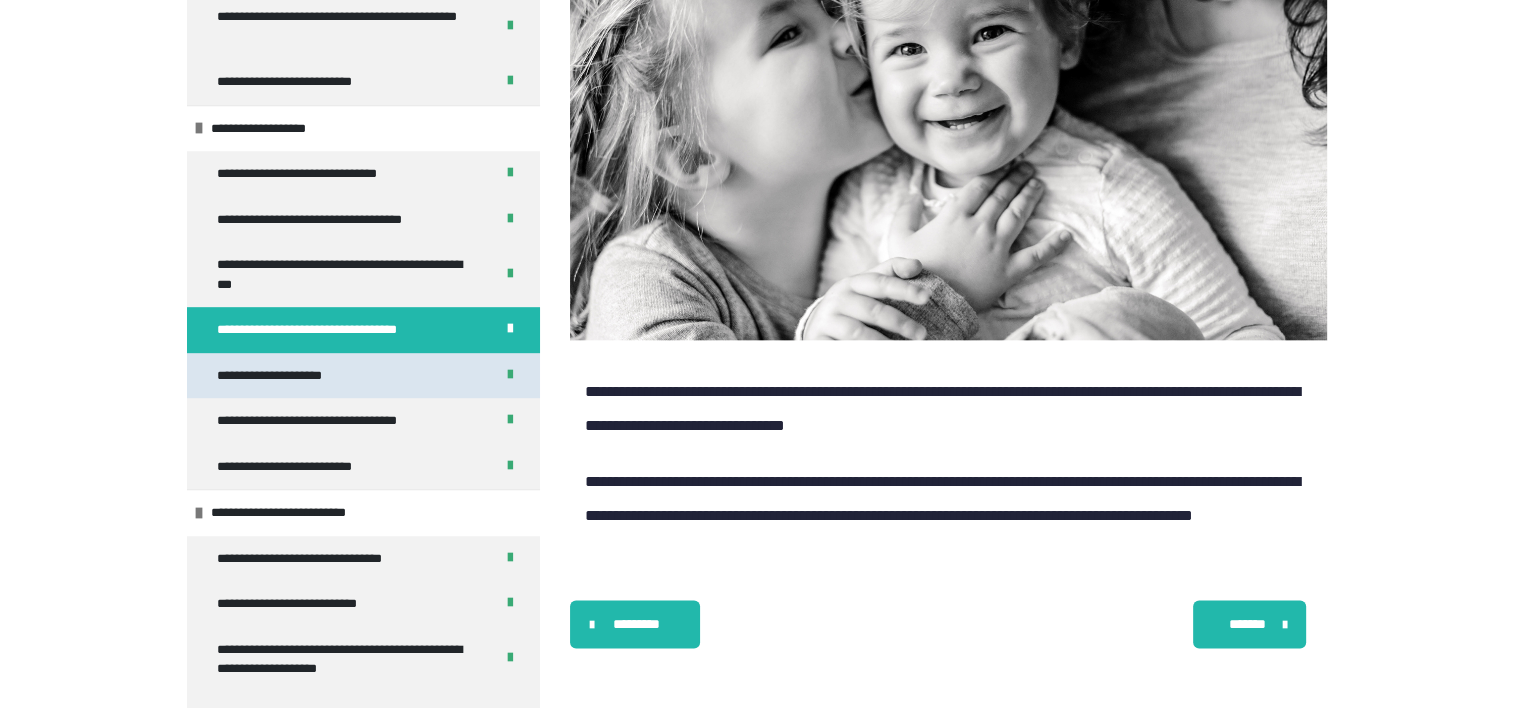click on "**********" at bounding box center [300, 376] 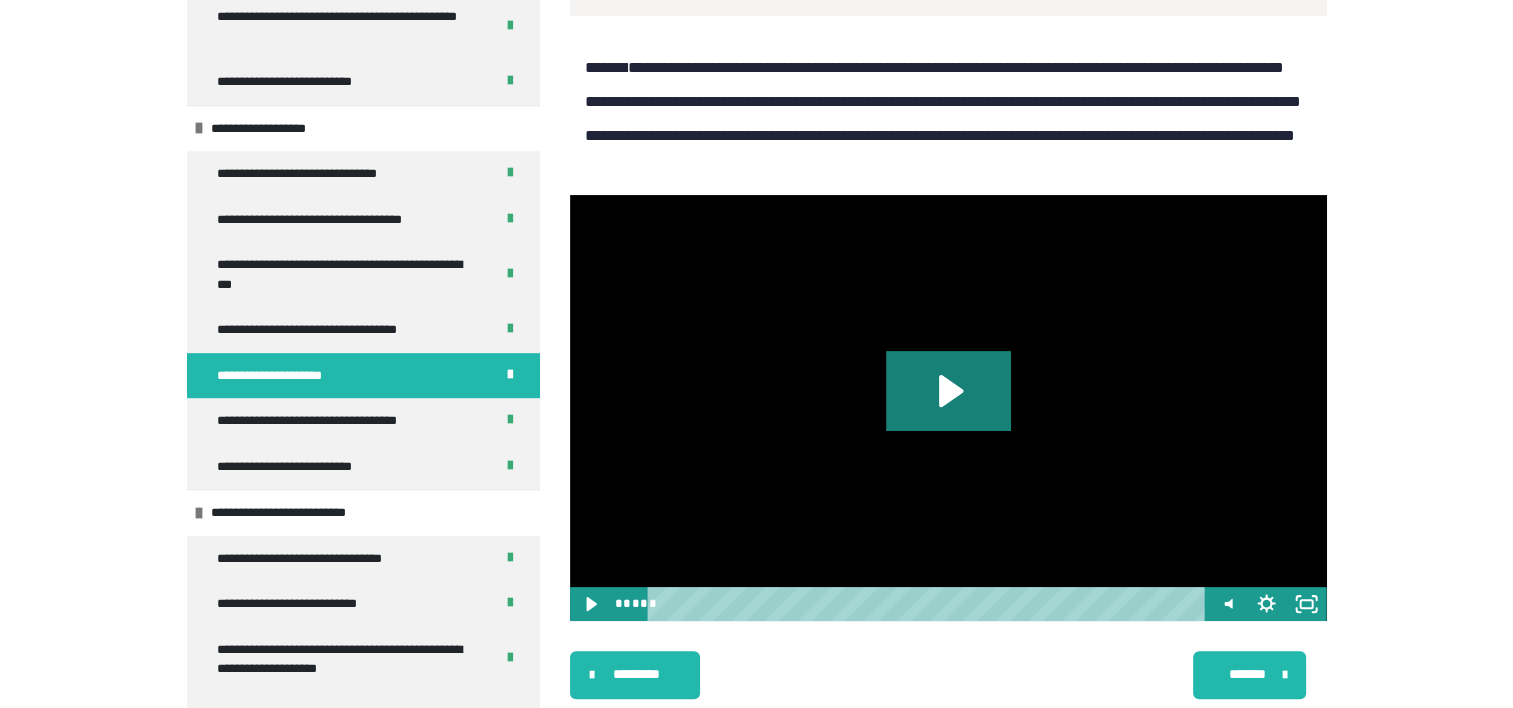 scroll, scrollTop: 406, scrollLeft: 0, axis: vertical 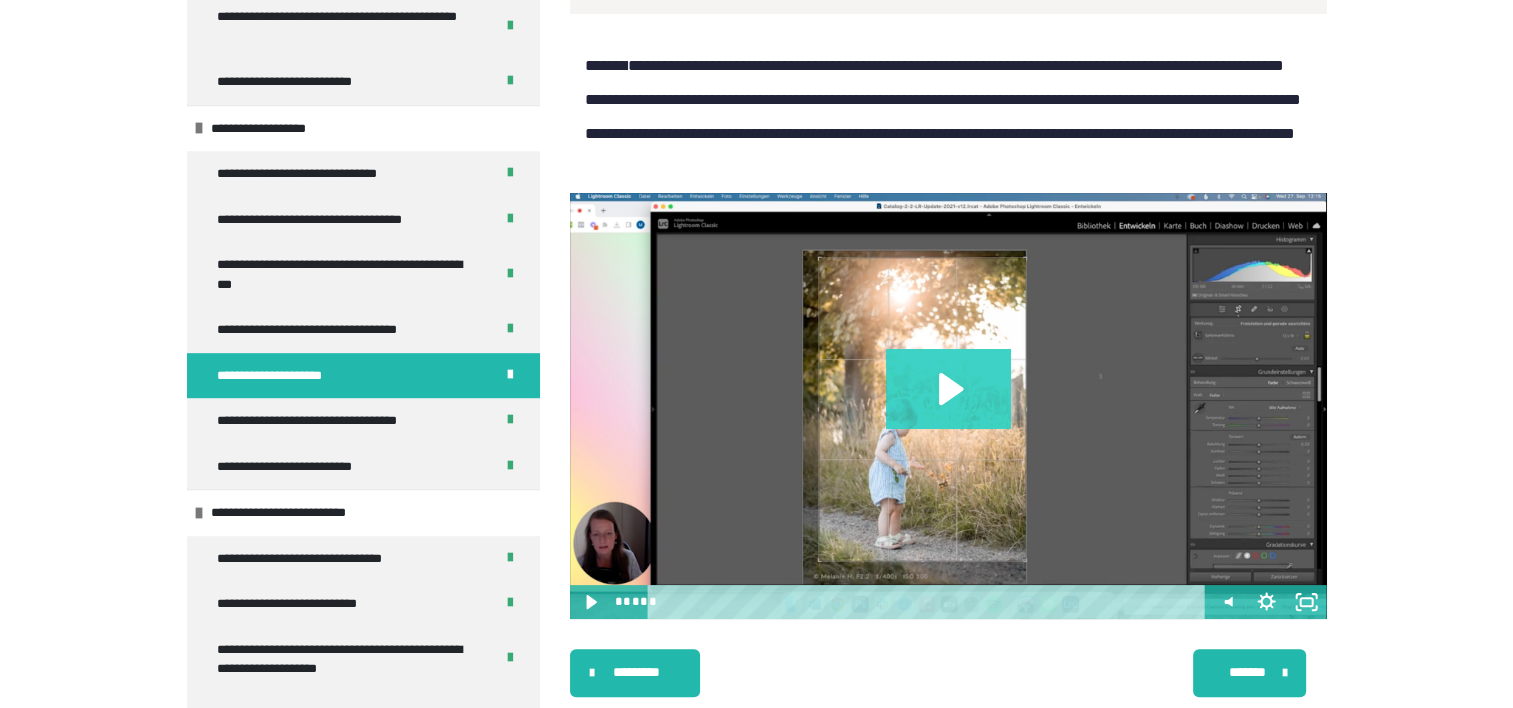 click 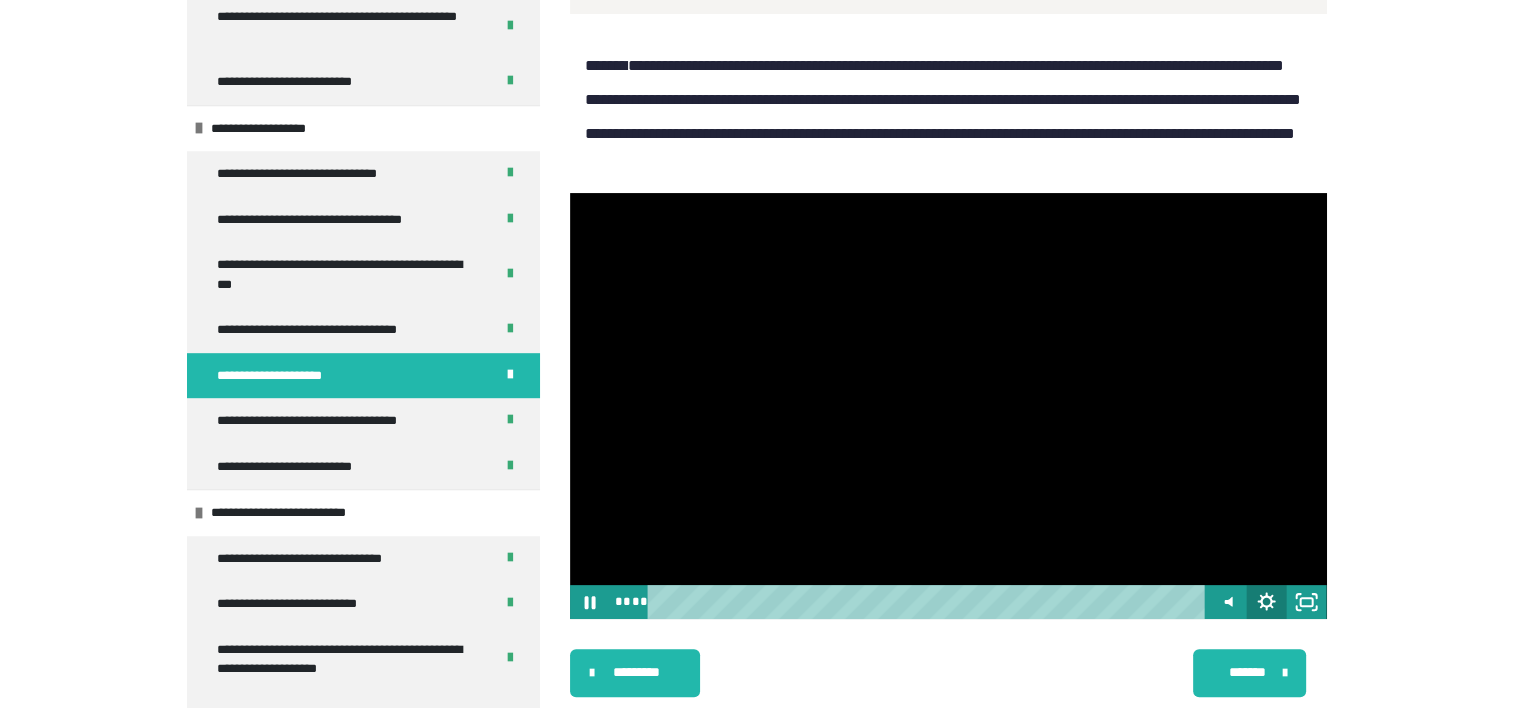 click 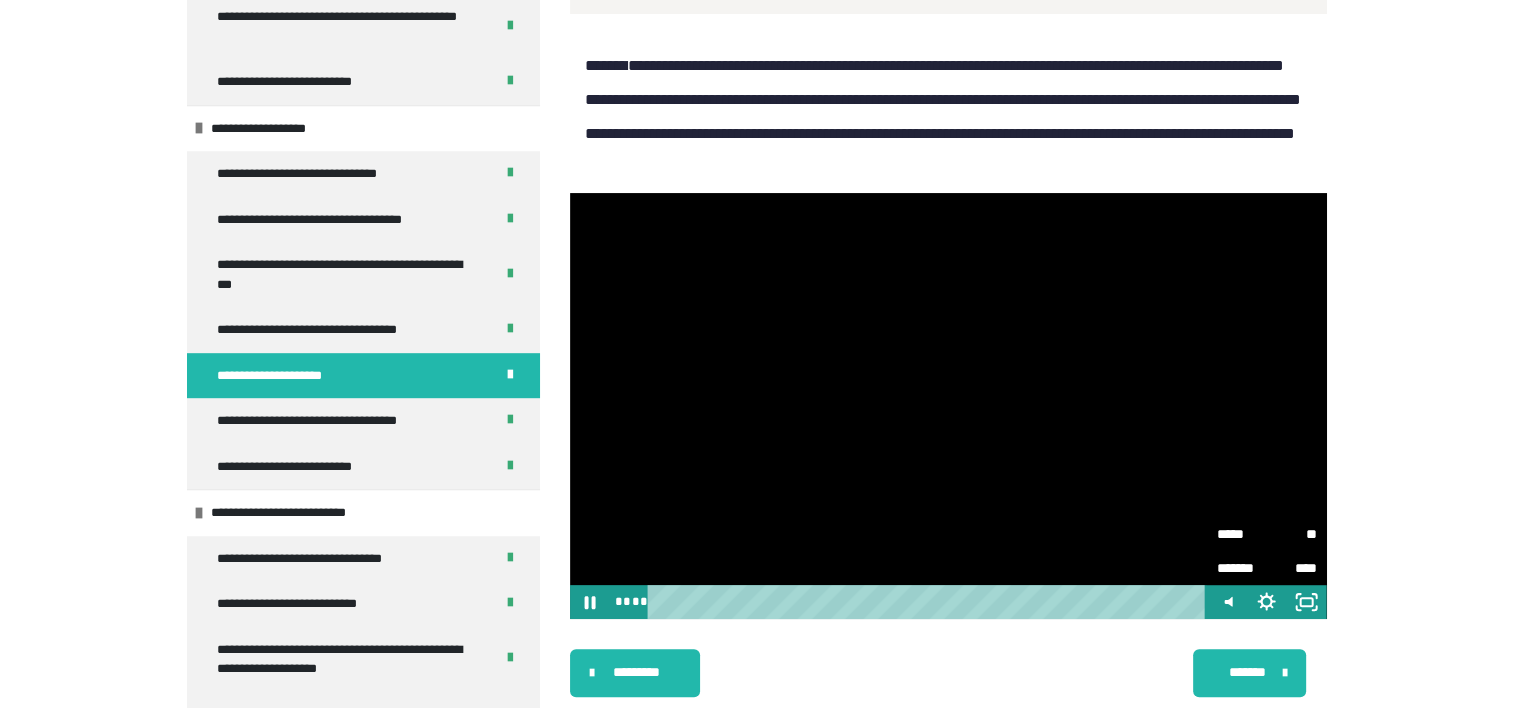 click on "**" at bounding box center [1292, 530] 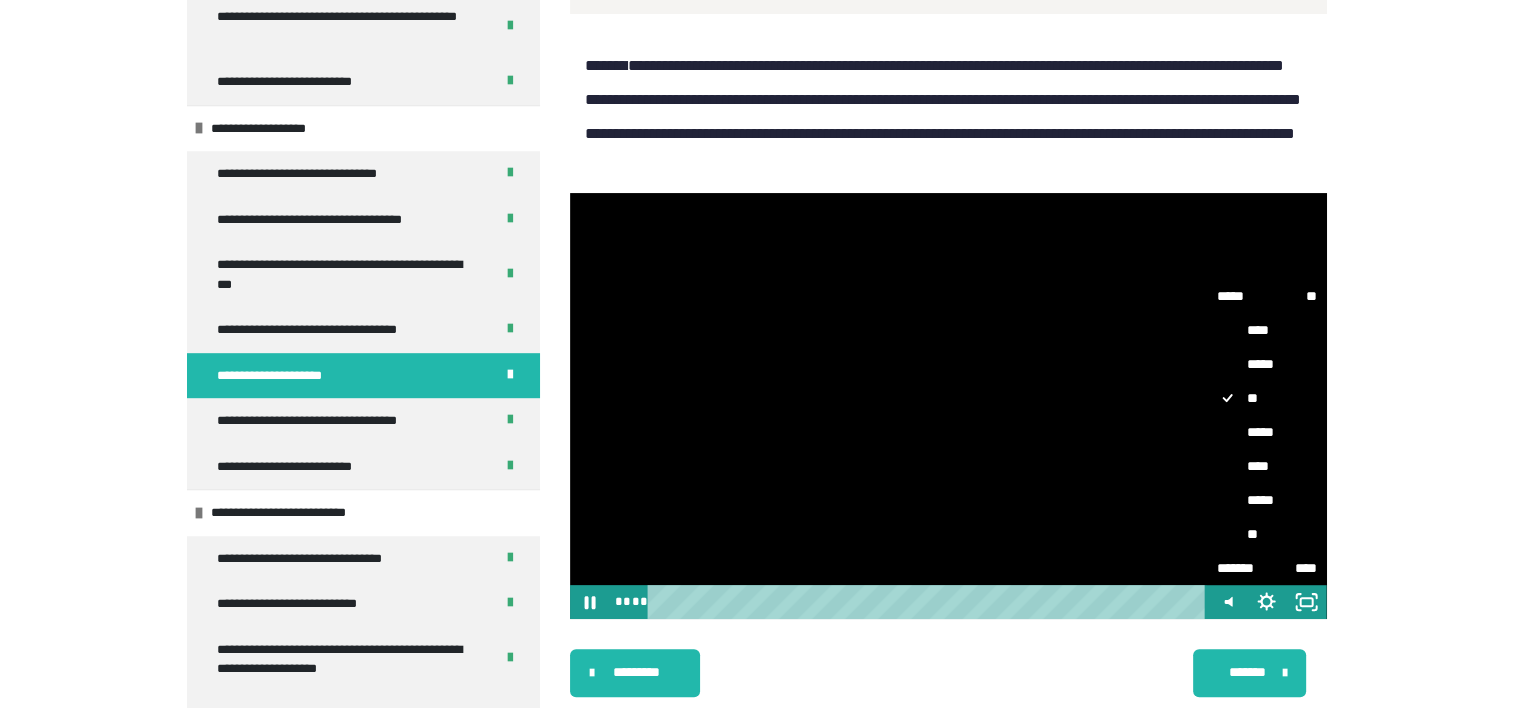 click on "****" at bounding box center (1267, 466) 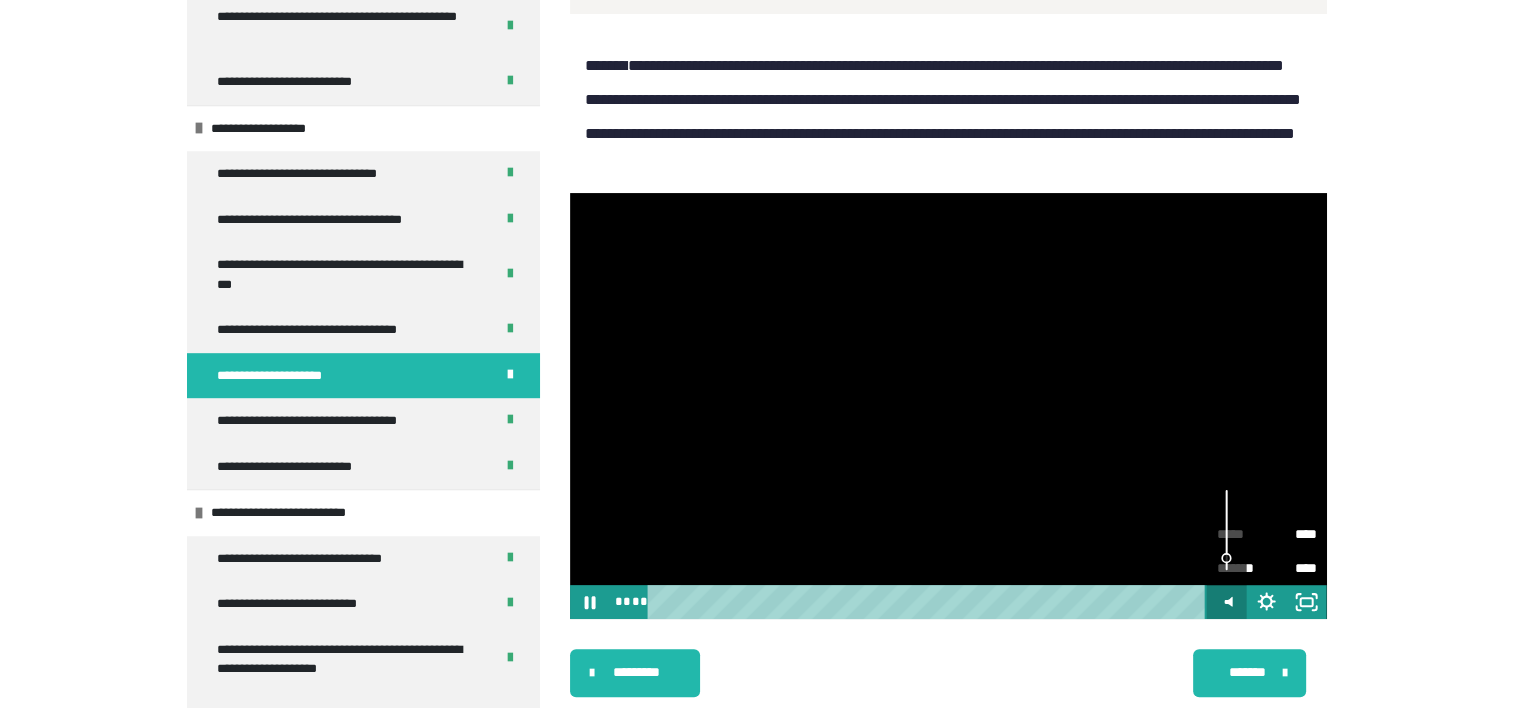 click 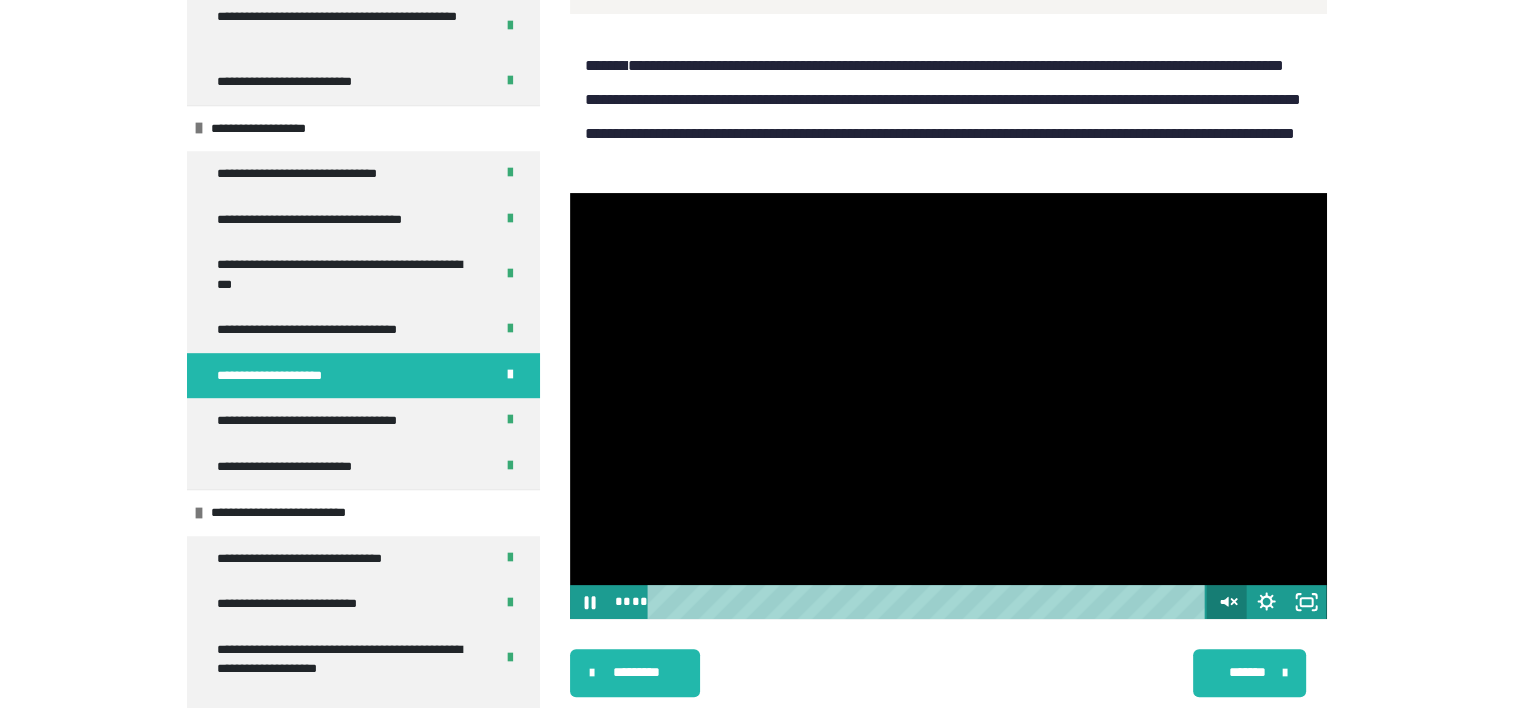 click 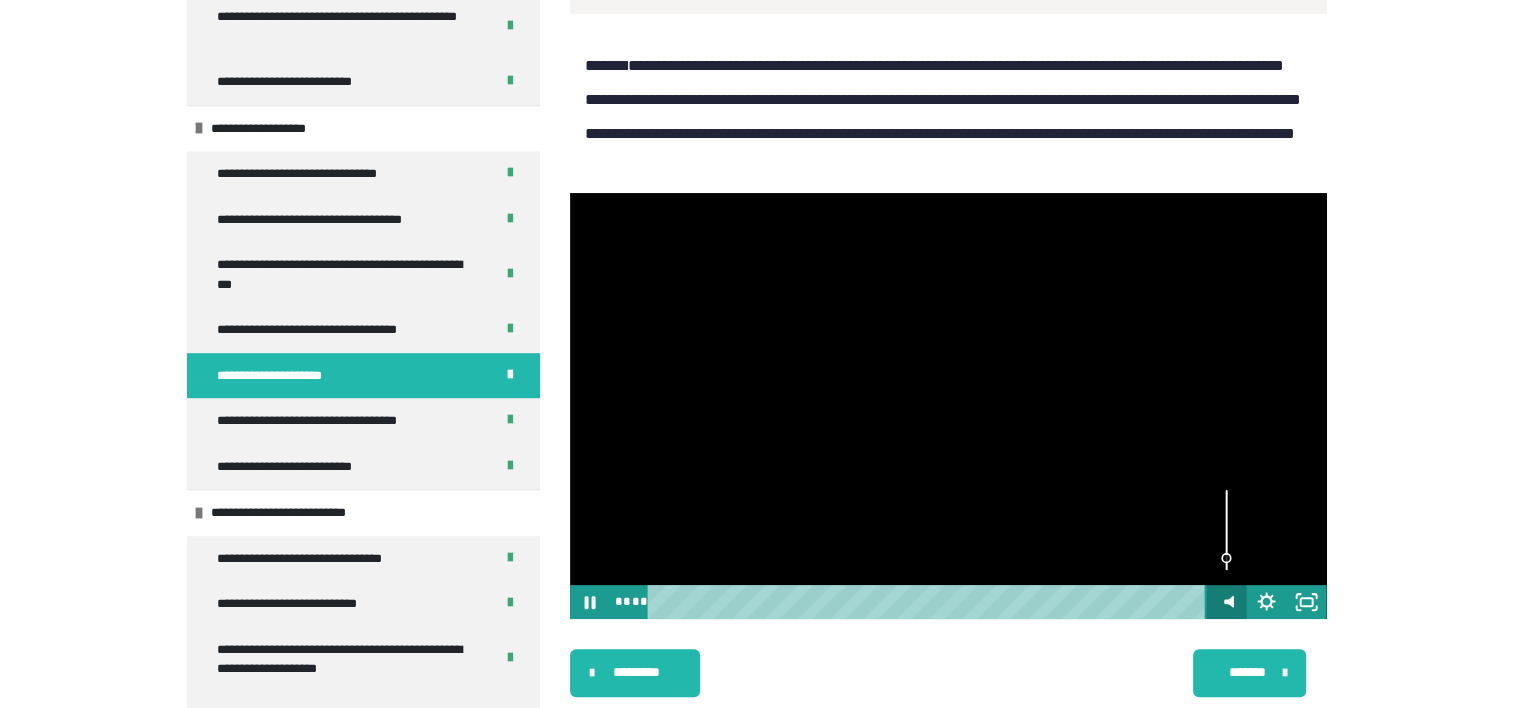 click 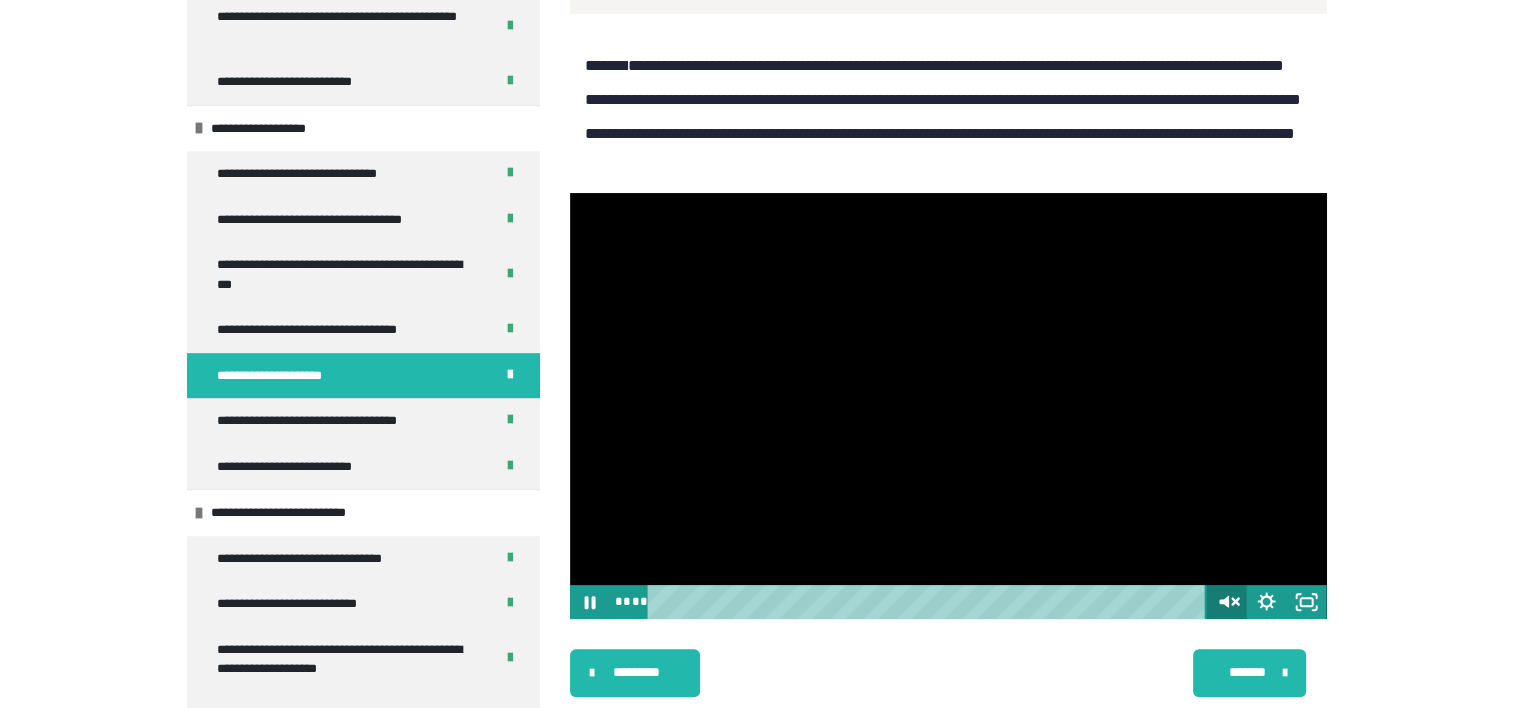 click 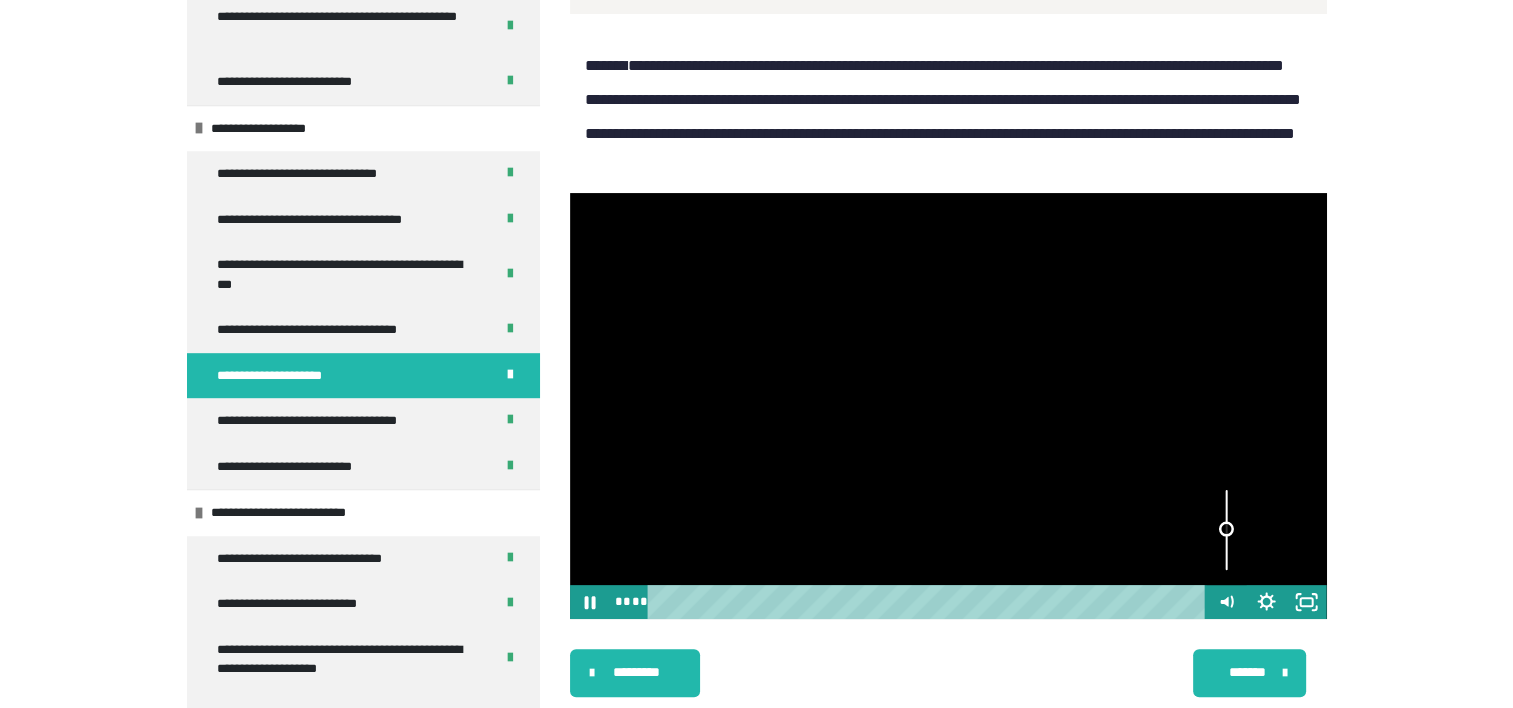 click at bounding box center (1227, 530) 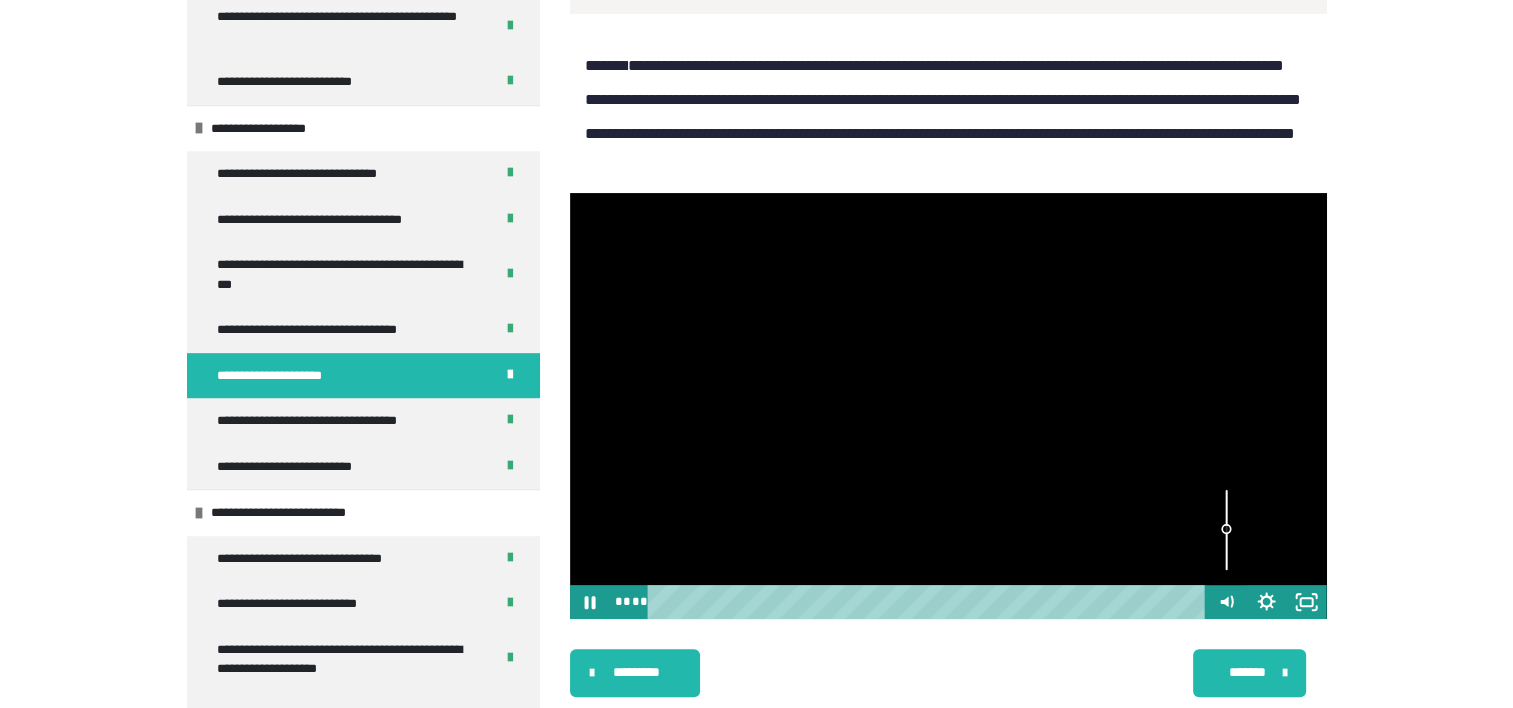 click at bounding box center (1227, 530) 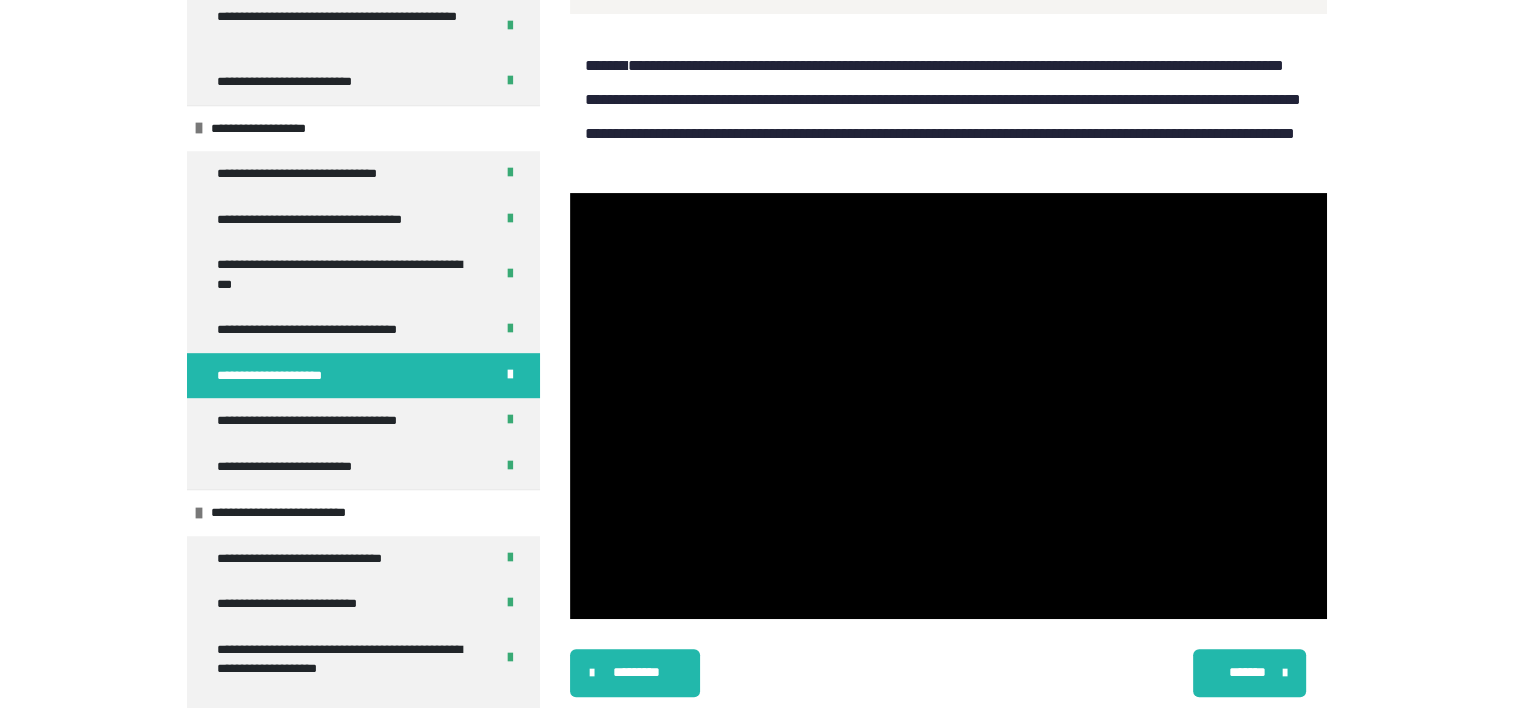 click on "**********" at bounding box center [756, 175] 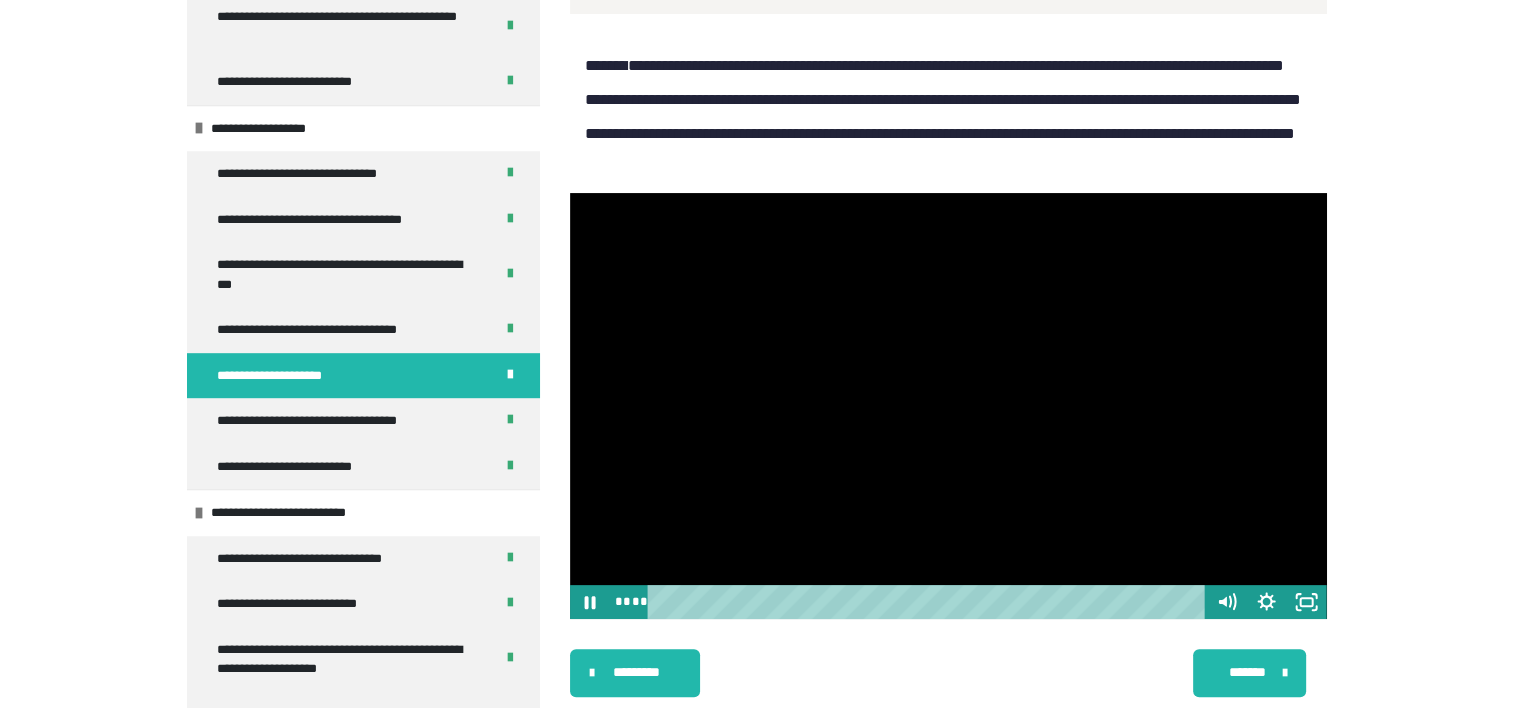 click at bounding box center (948, 406) 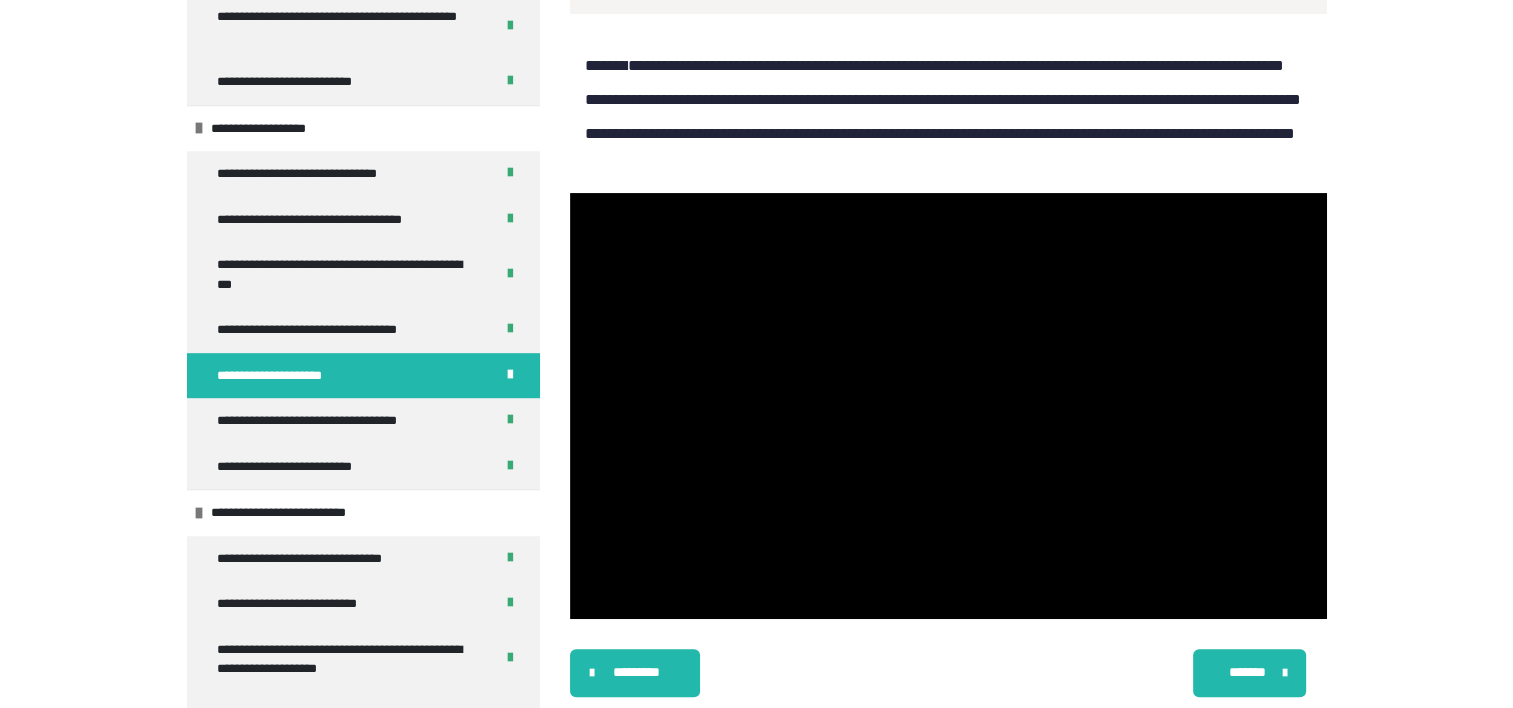 click at bounding box center (948, 406) 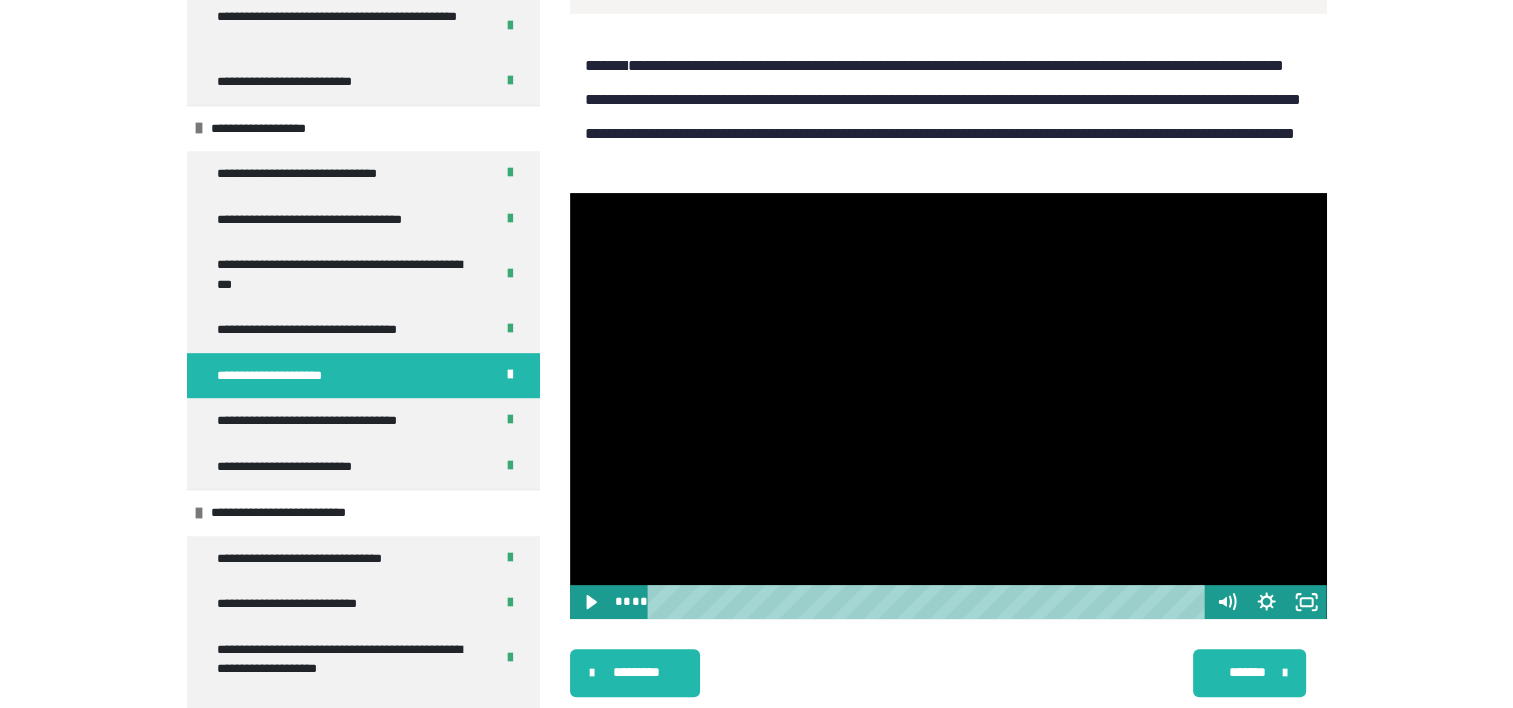 click at bounding box center (948, 406) 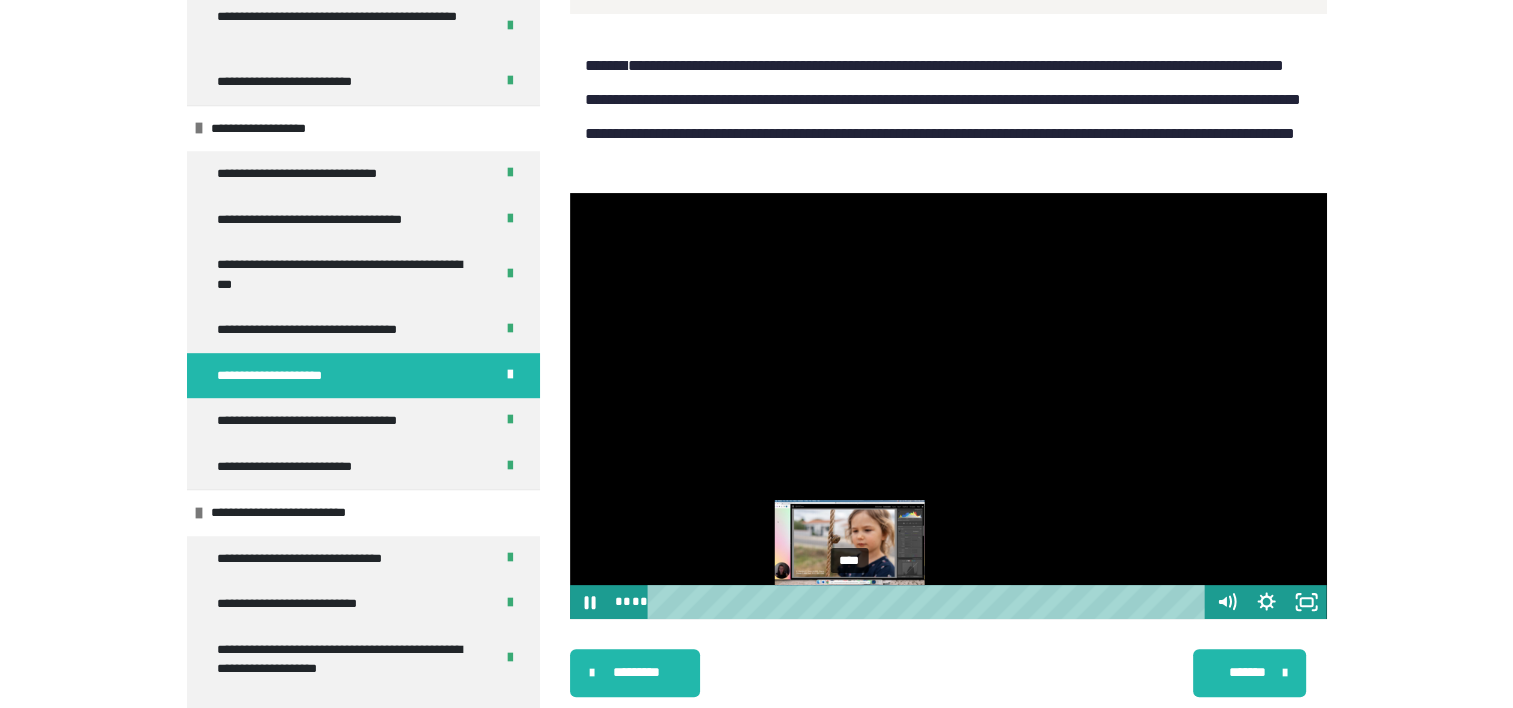 click on "****" at bounding box center [929, 602] 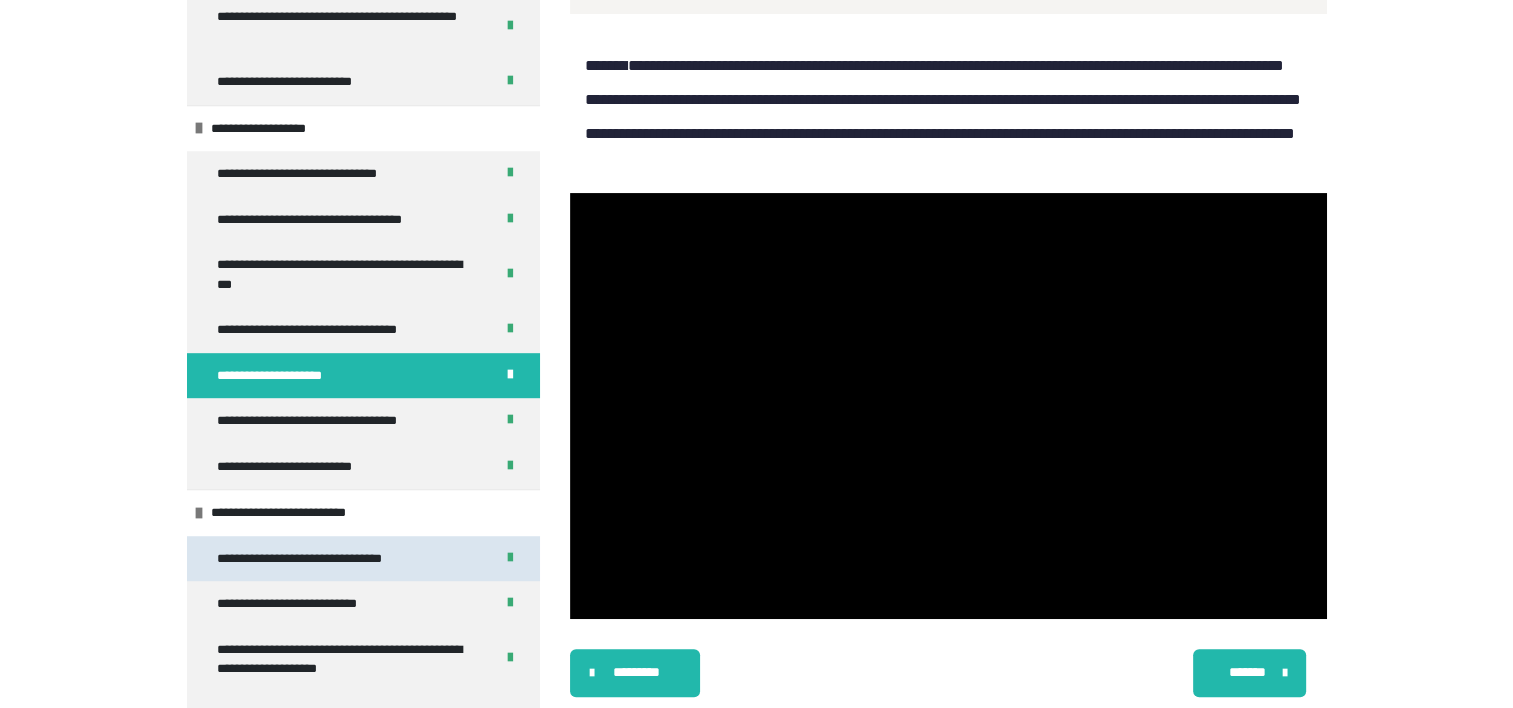 click on "**********" at bounding box center [316, 559] 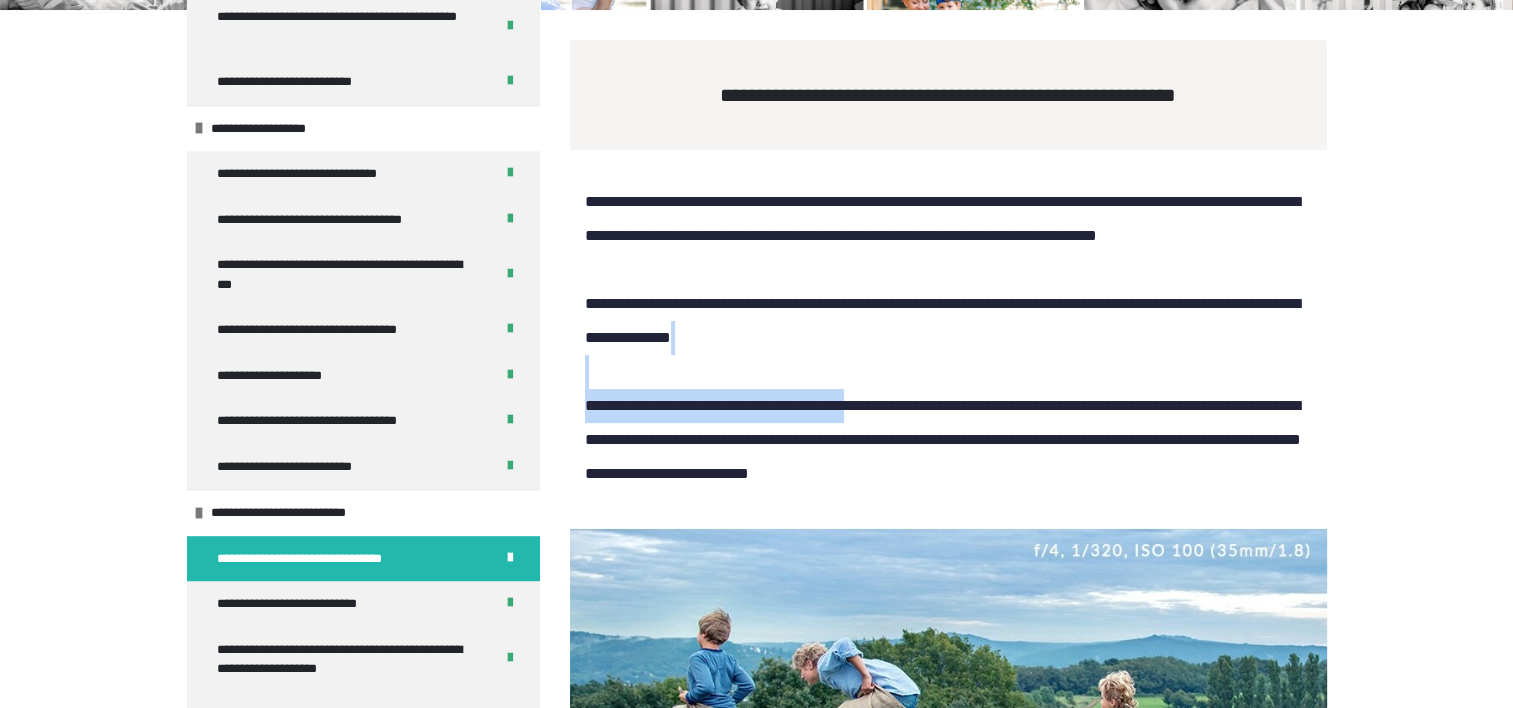 click on "**********" at bounding box center [948, 338] 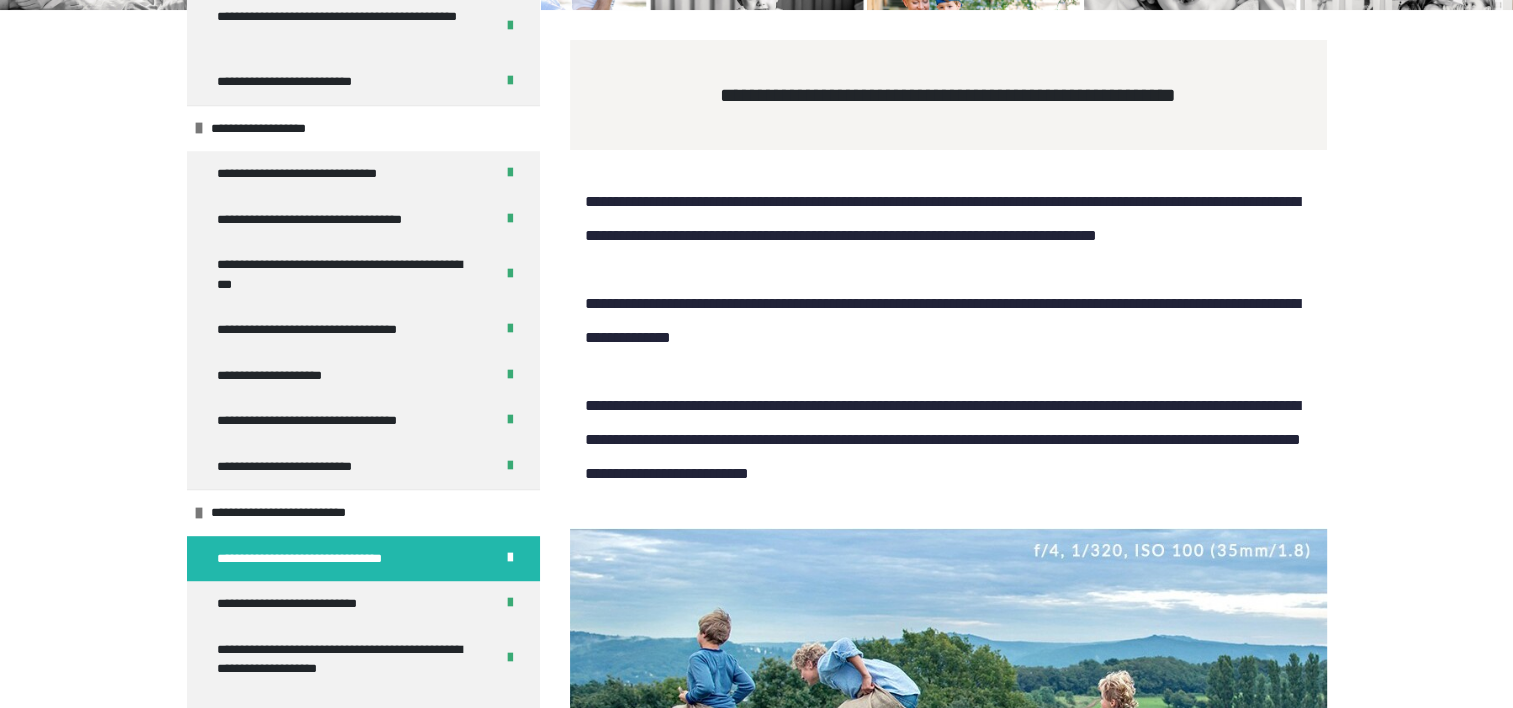 click on "**********" at bounding box center (943, 337) 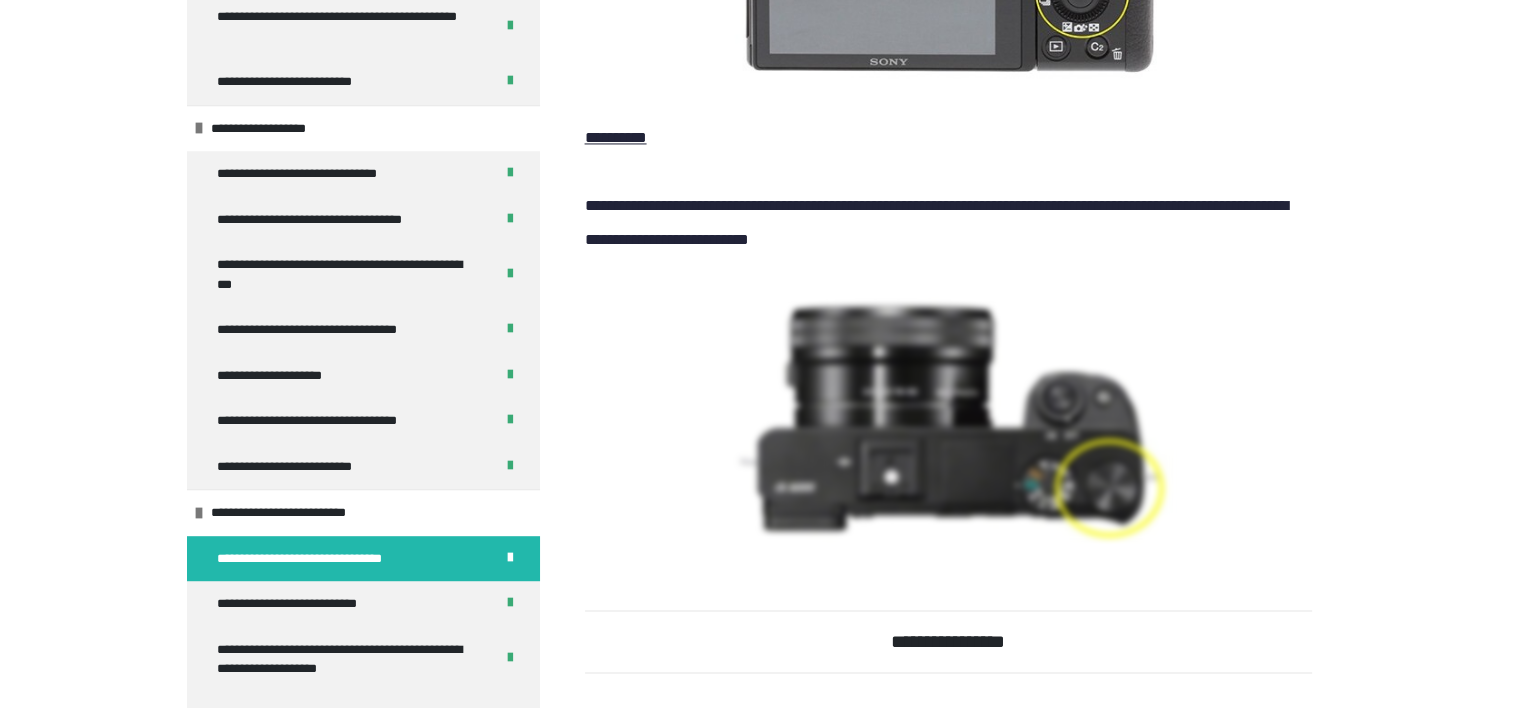 scroll, scrollTop: 3230, scrollLeft: 0, axis: vertical 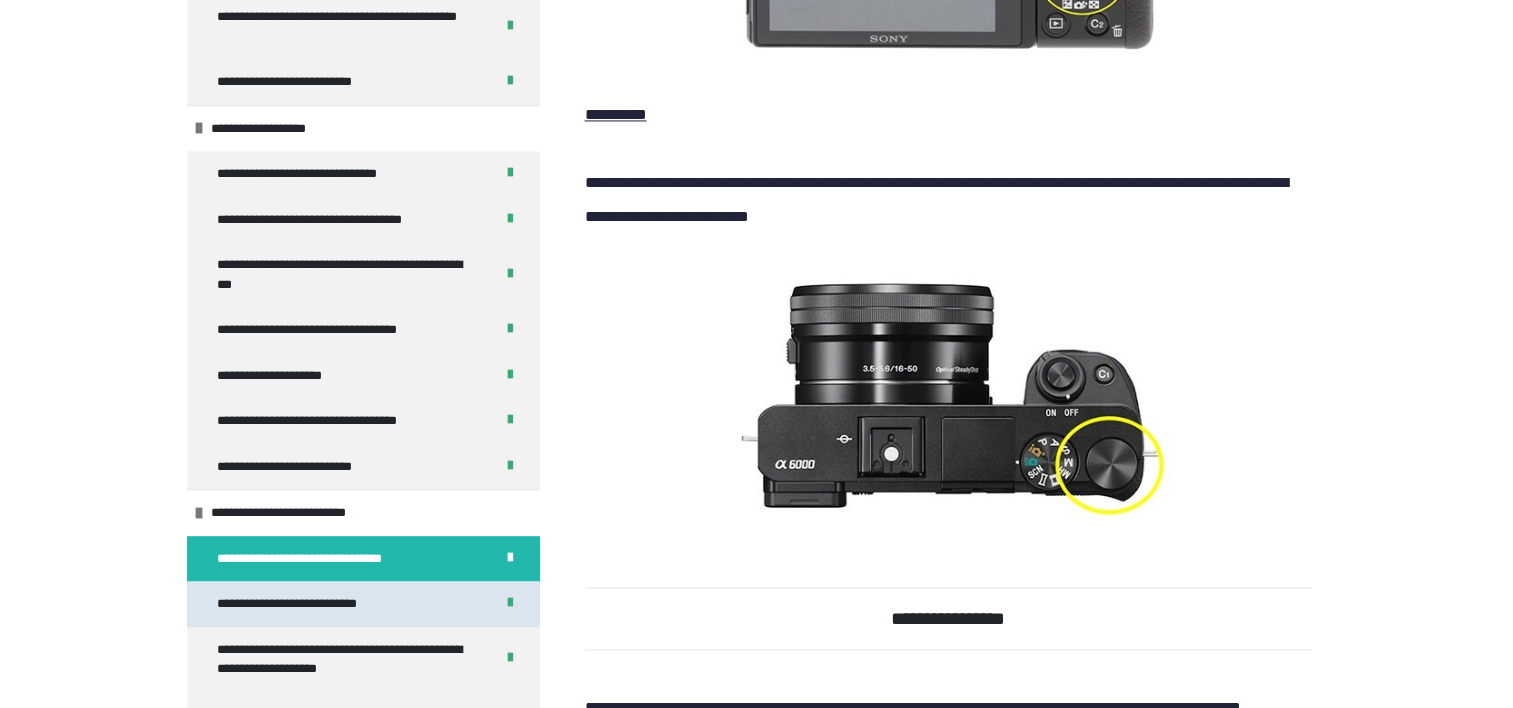 click on "**********" at bounding box center [304, 604] 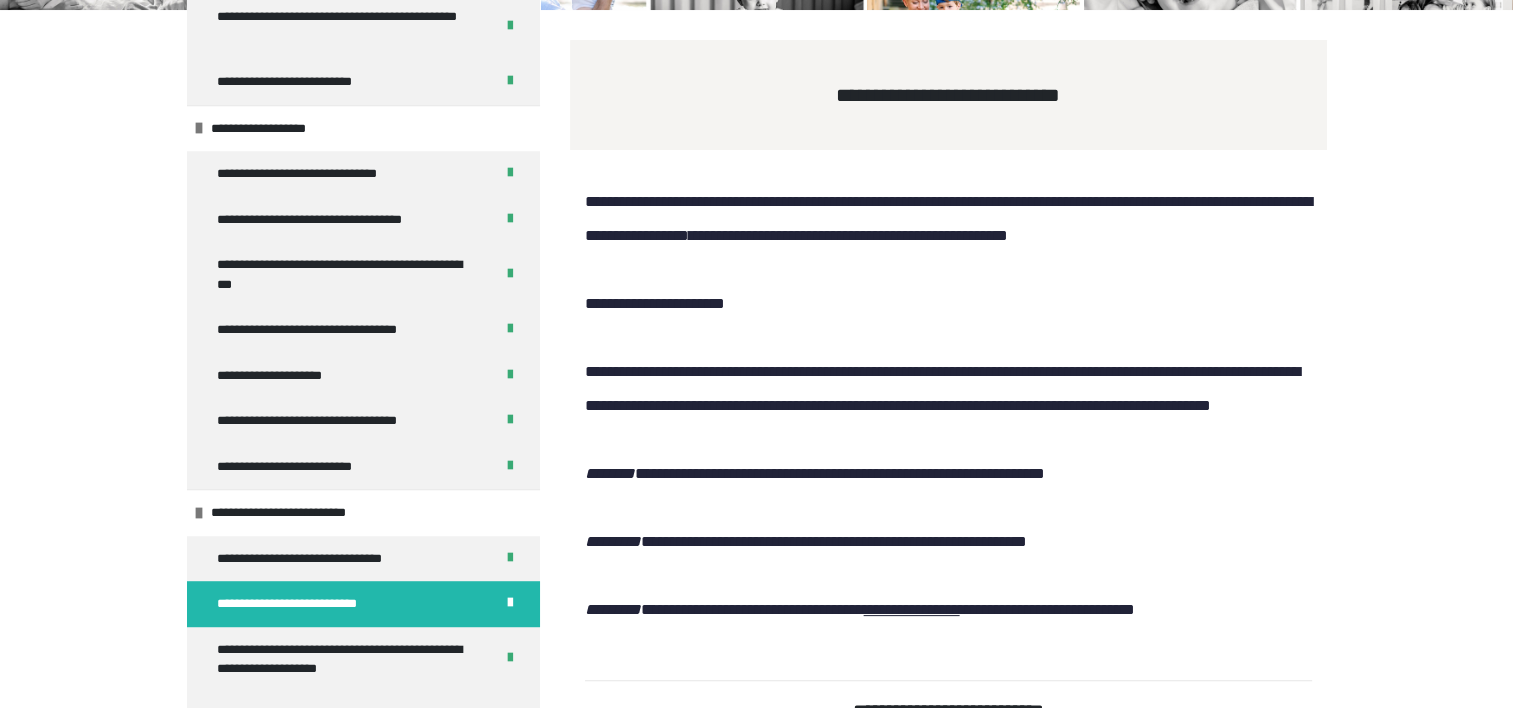 click on "**********" at bounding box center [756, 3019] 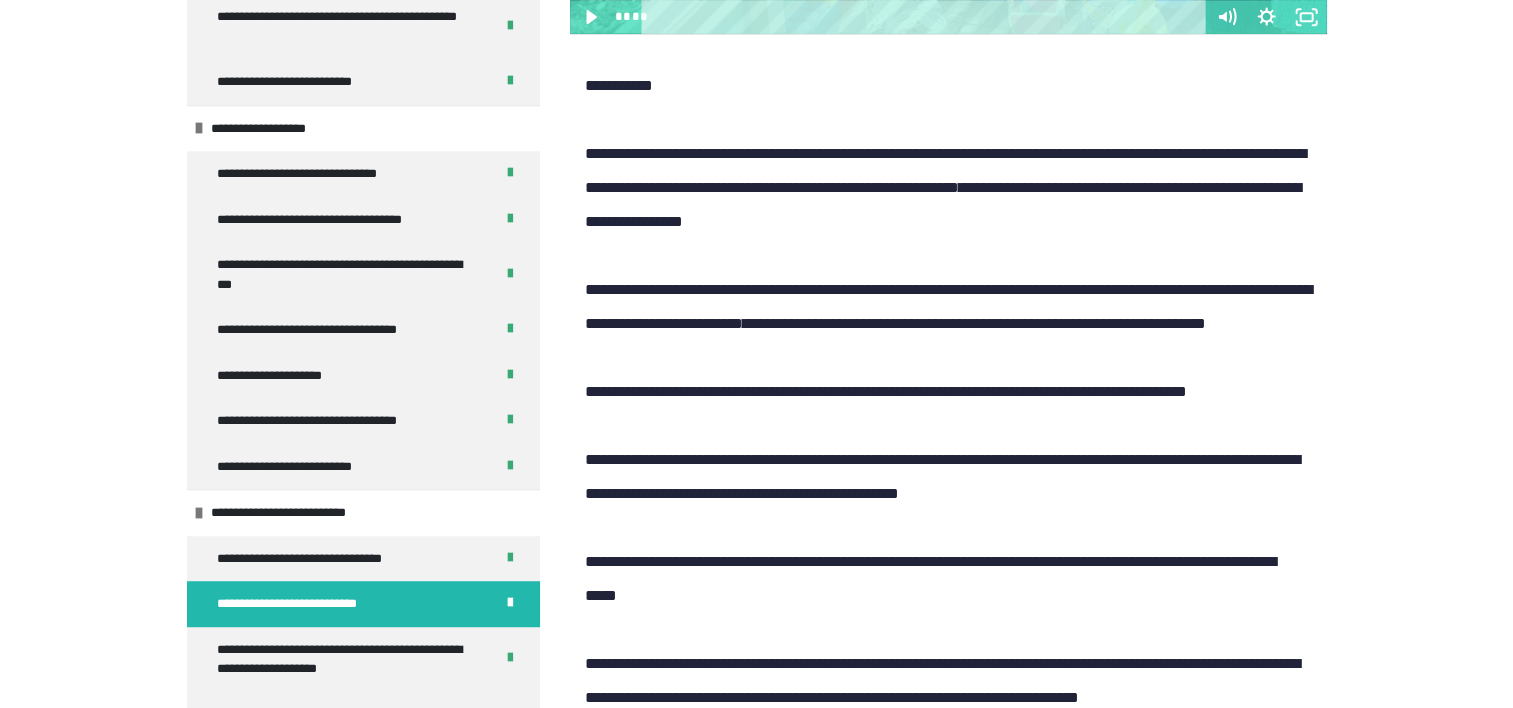 scroll, scrollTop: 8830, scrollLeft: 0, axis: vertical 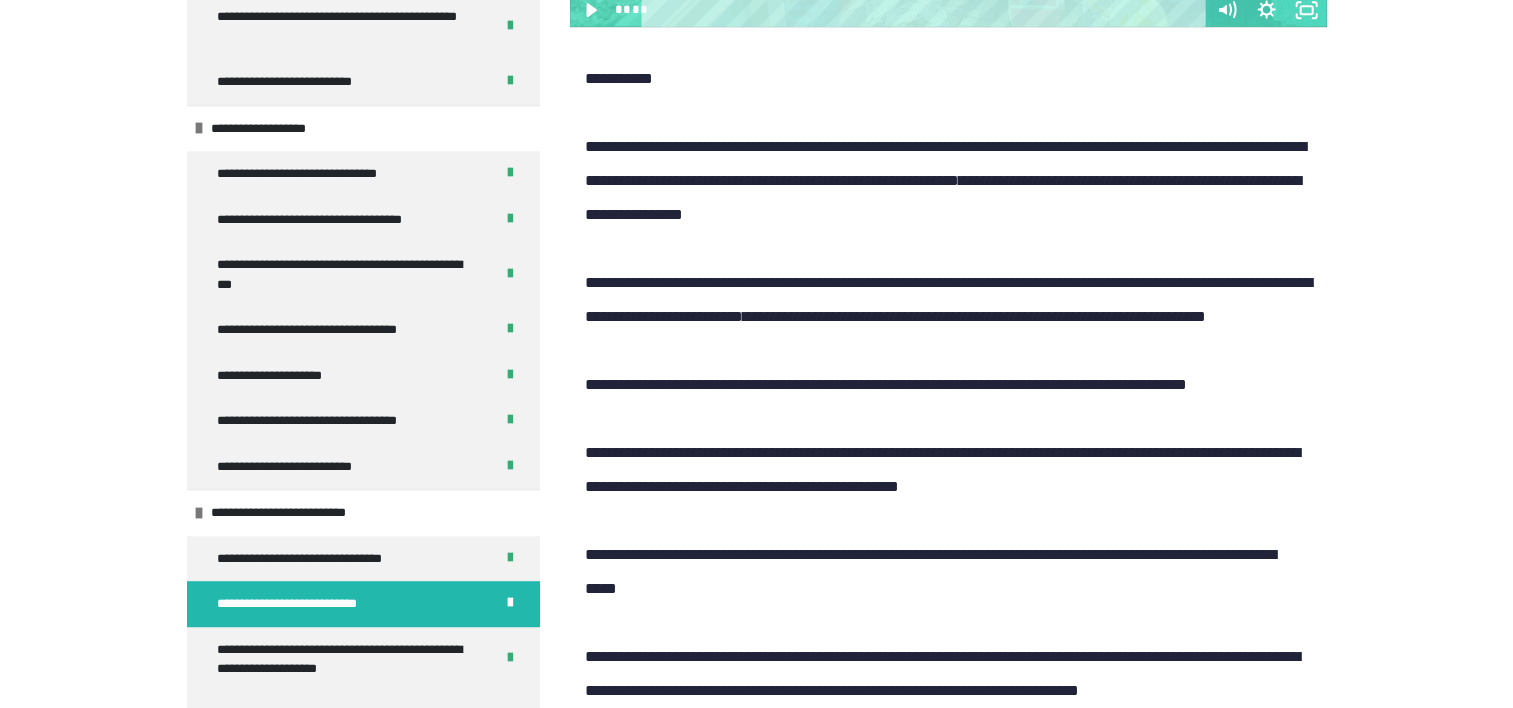 click 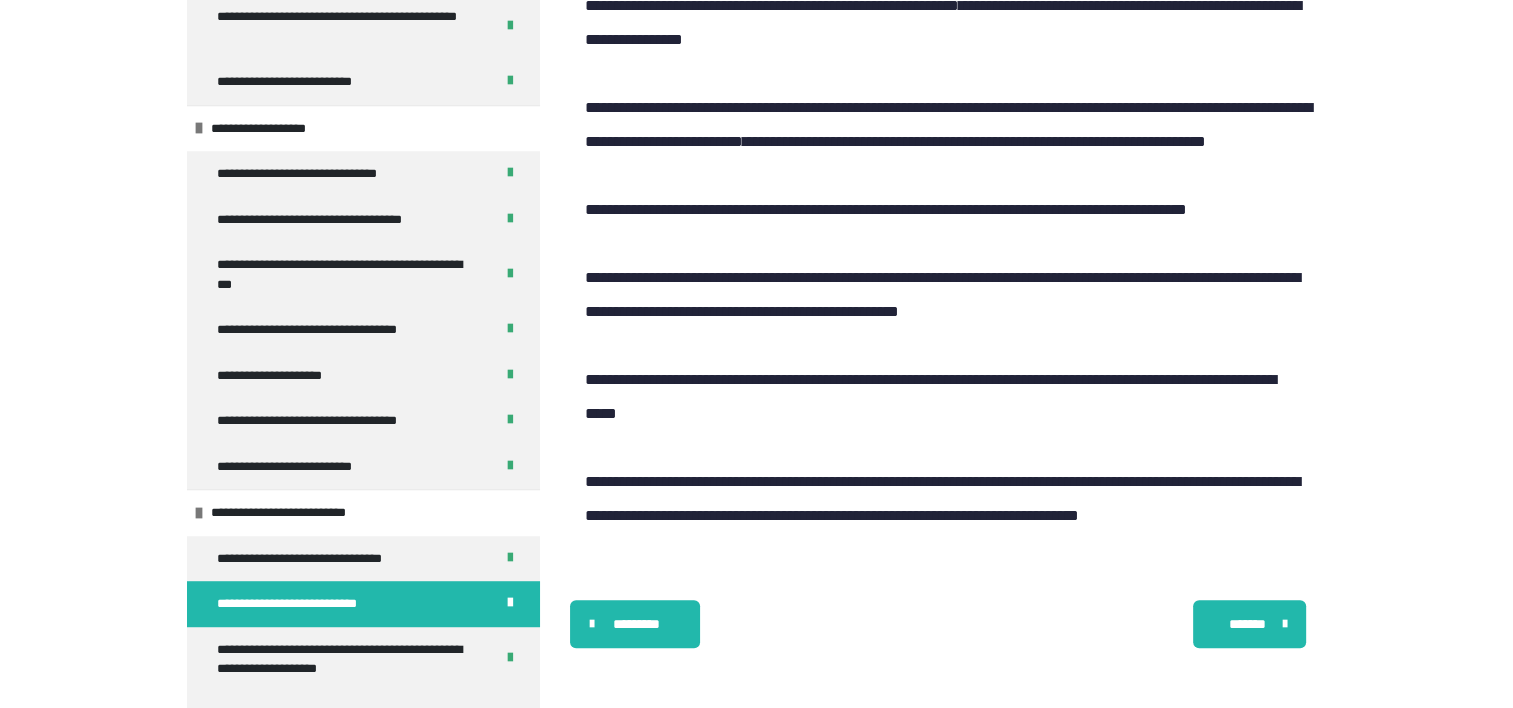 scroll, scrollTop: 9684, scrollLeft: 0, axis: vertical 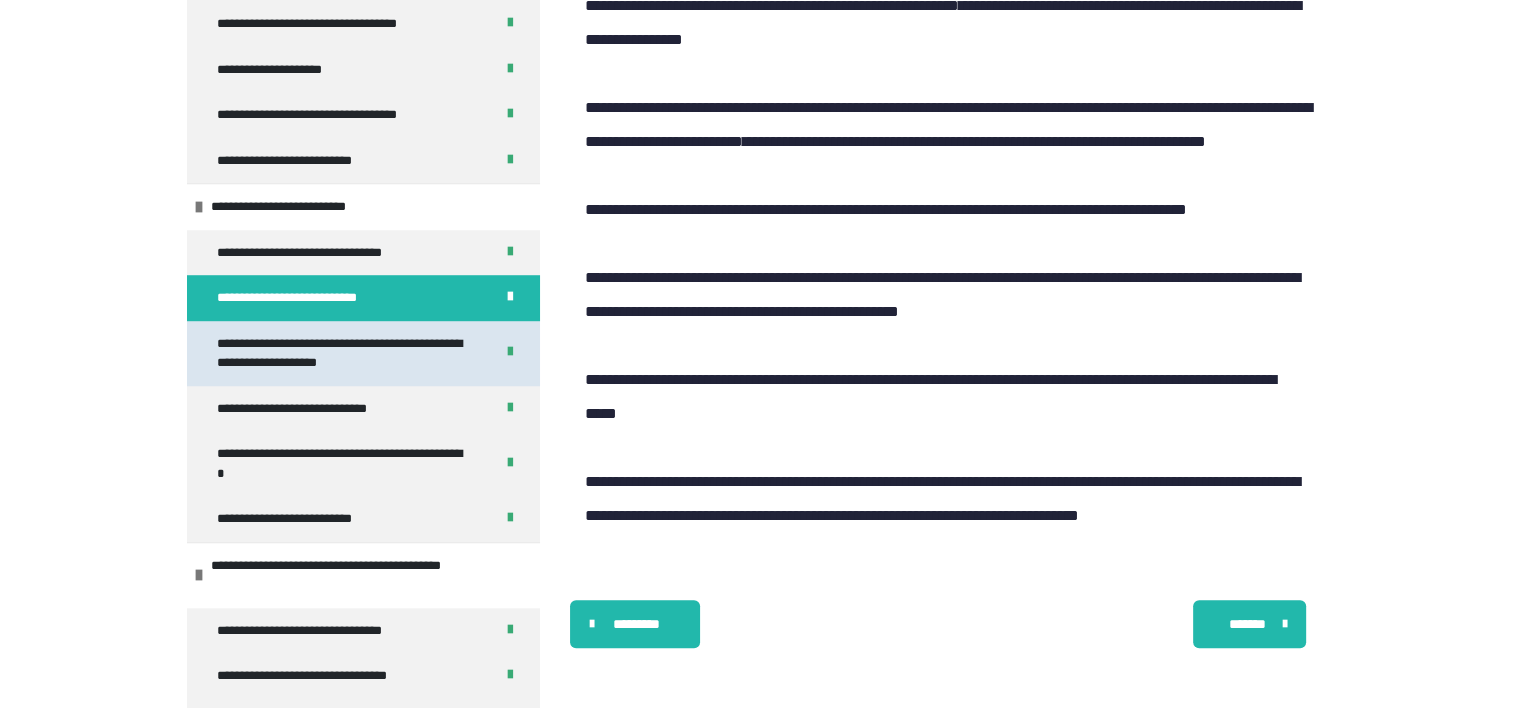 click on "**********" at bounding box center [340, 353] 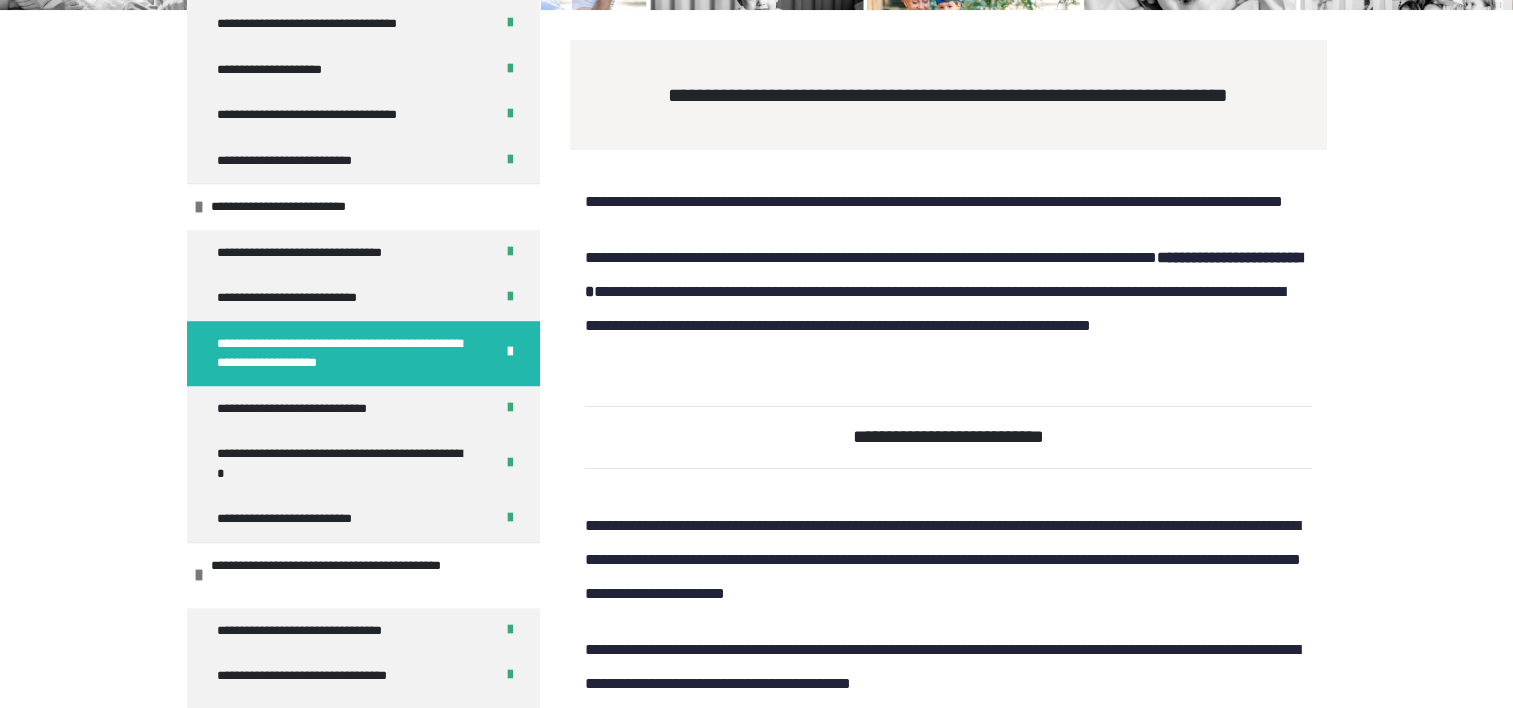 click on "**********" at bounding box center [948, 292] 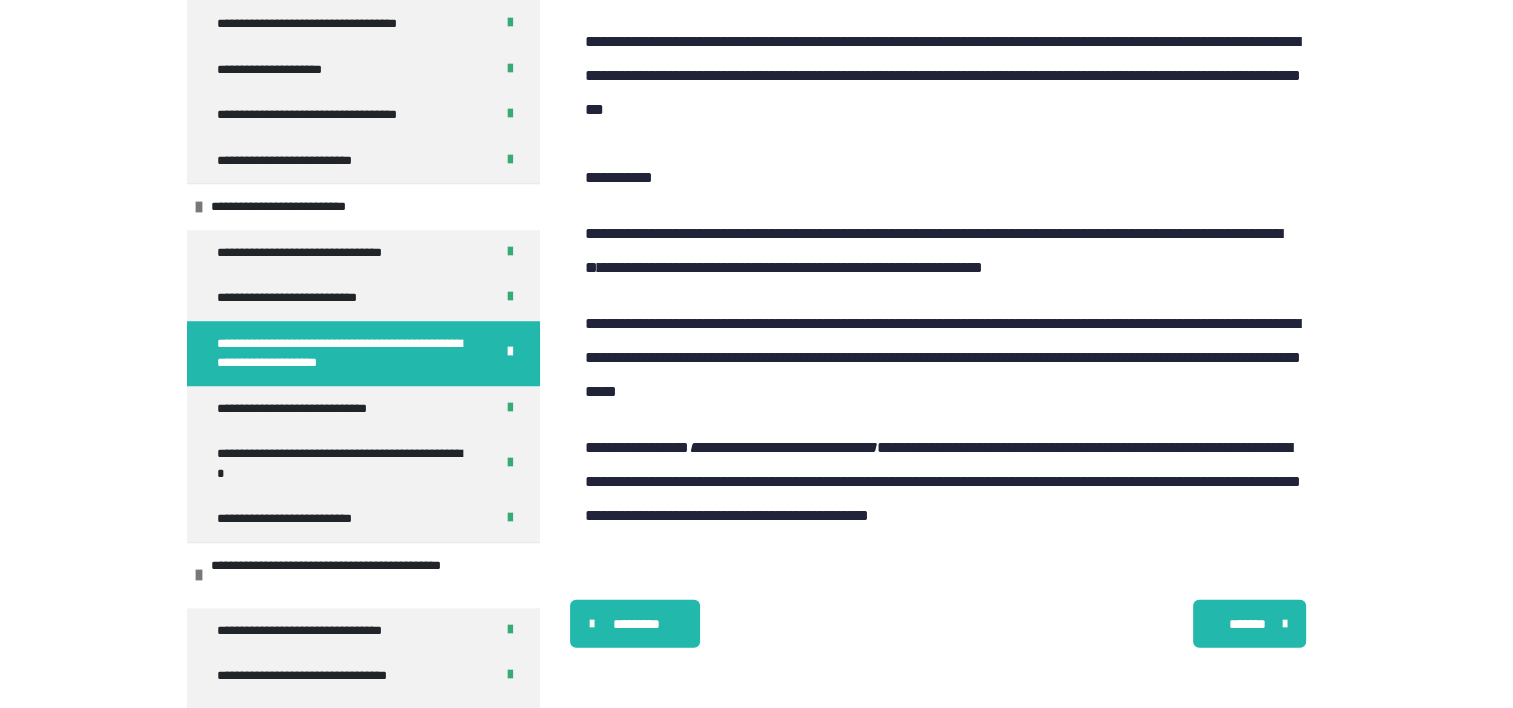 scroll, scrollTop: 14004, scrollLeft: 0, axis: vertical 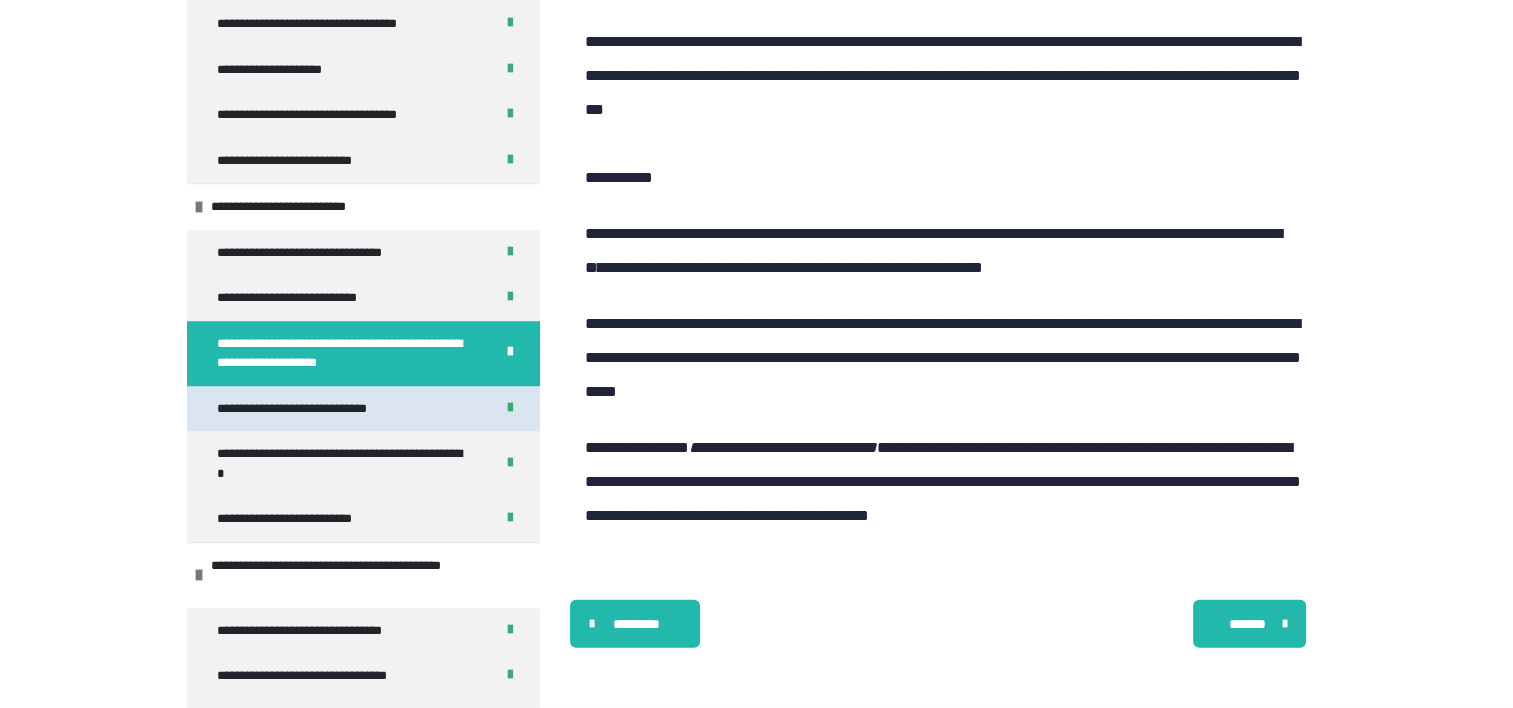click on "**********" at bounding box center (317, 409) 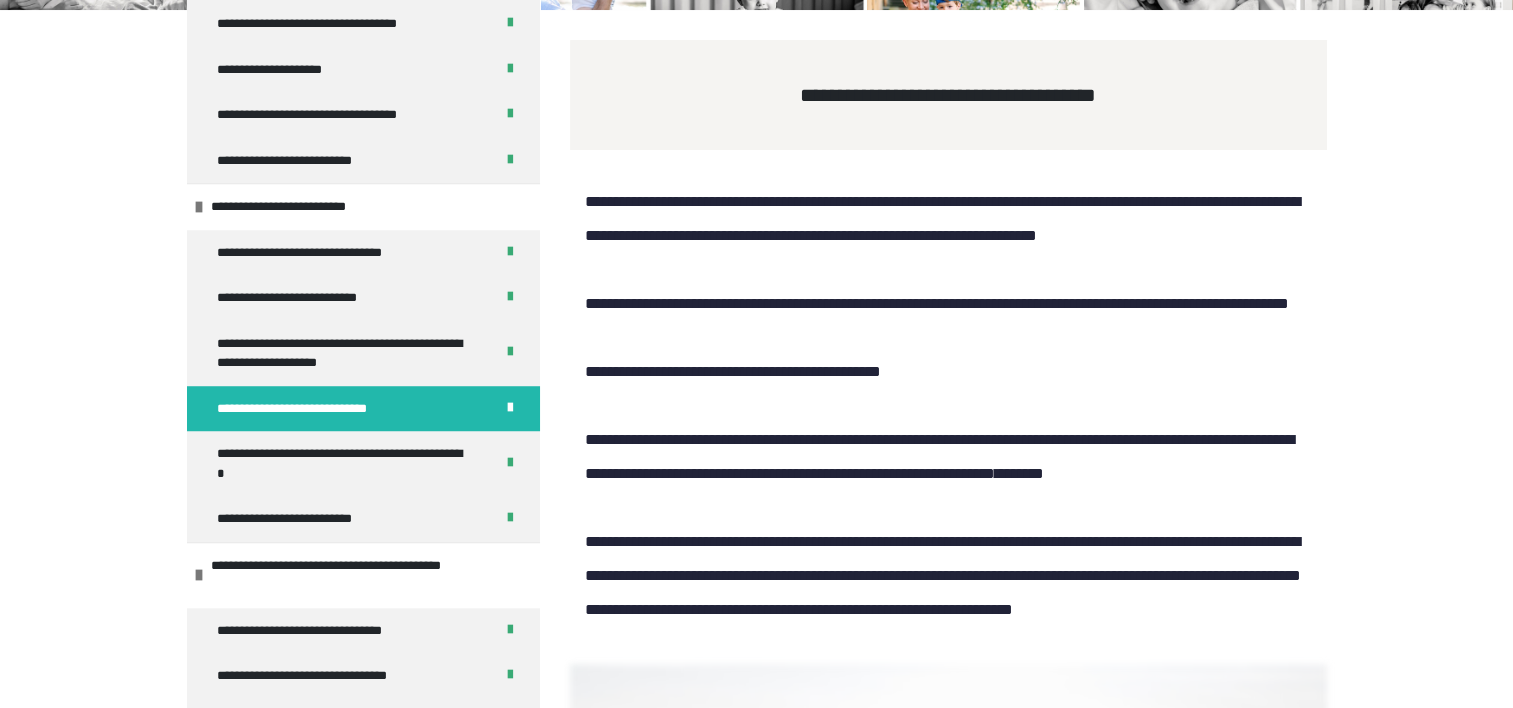 scroll, scrollTop: 1454, scrollLeft: 0, axis: vertical 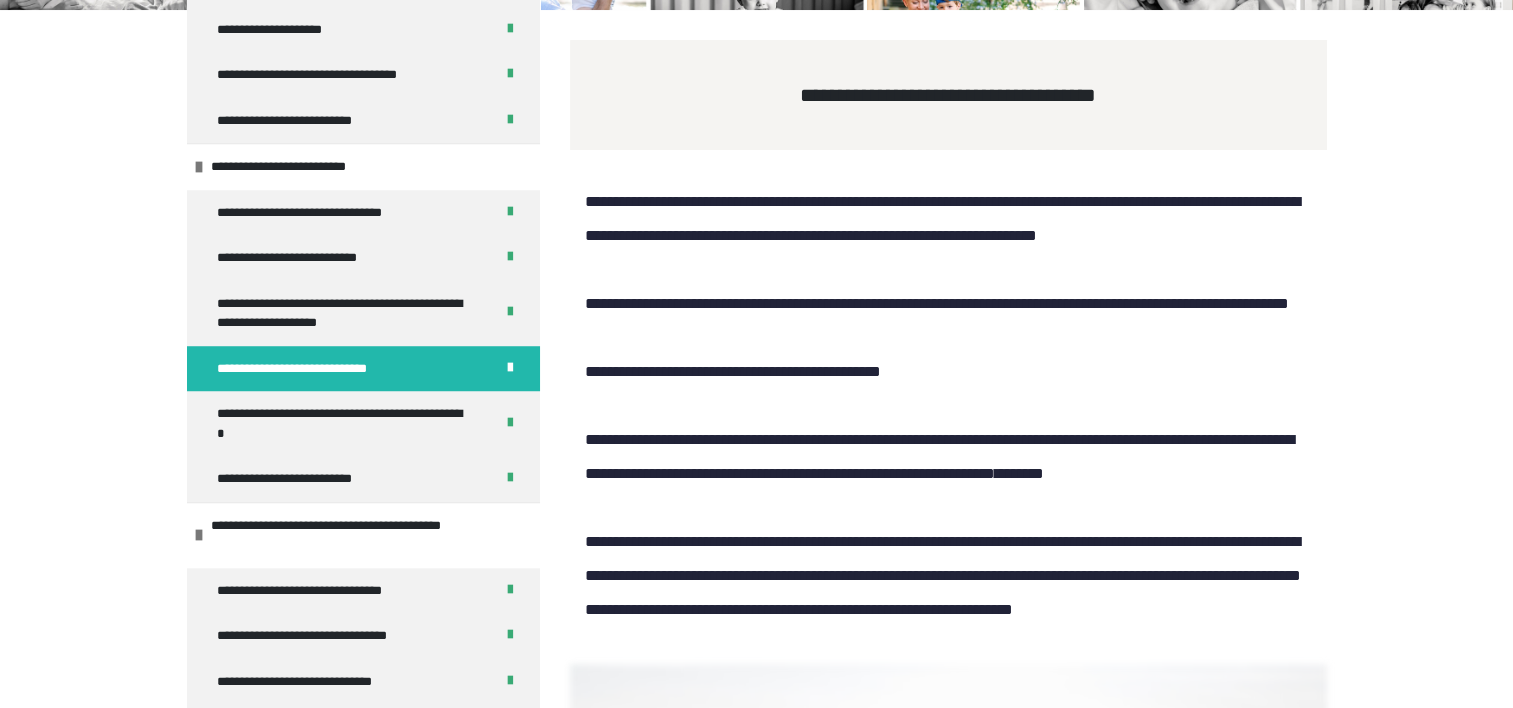 click on "**********" at bounding box center [948, 406] 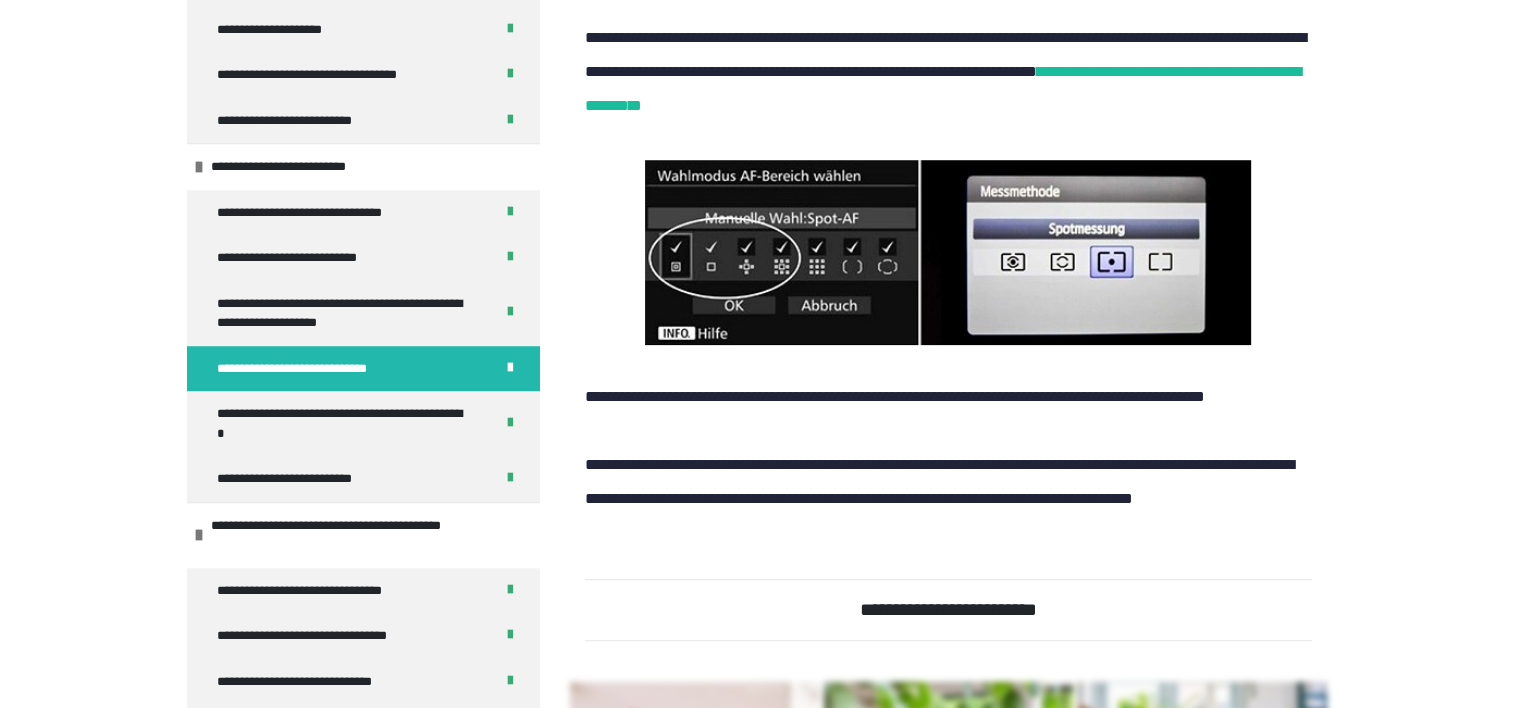 scroll, scrollTop: 1590, scrollLeft: 0, axis: vertical 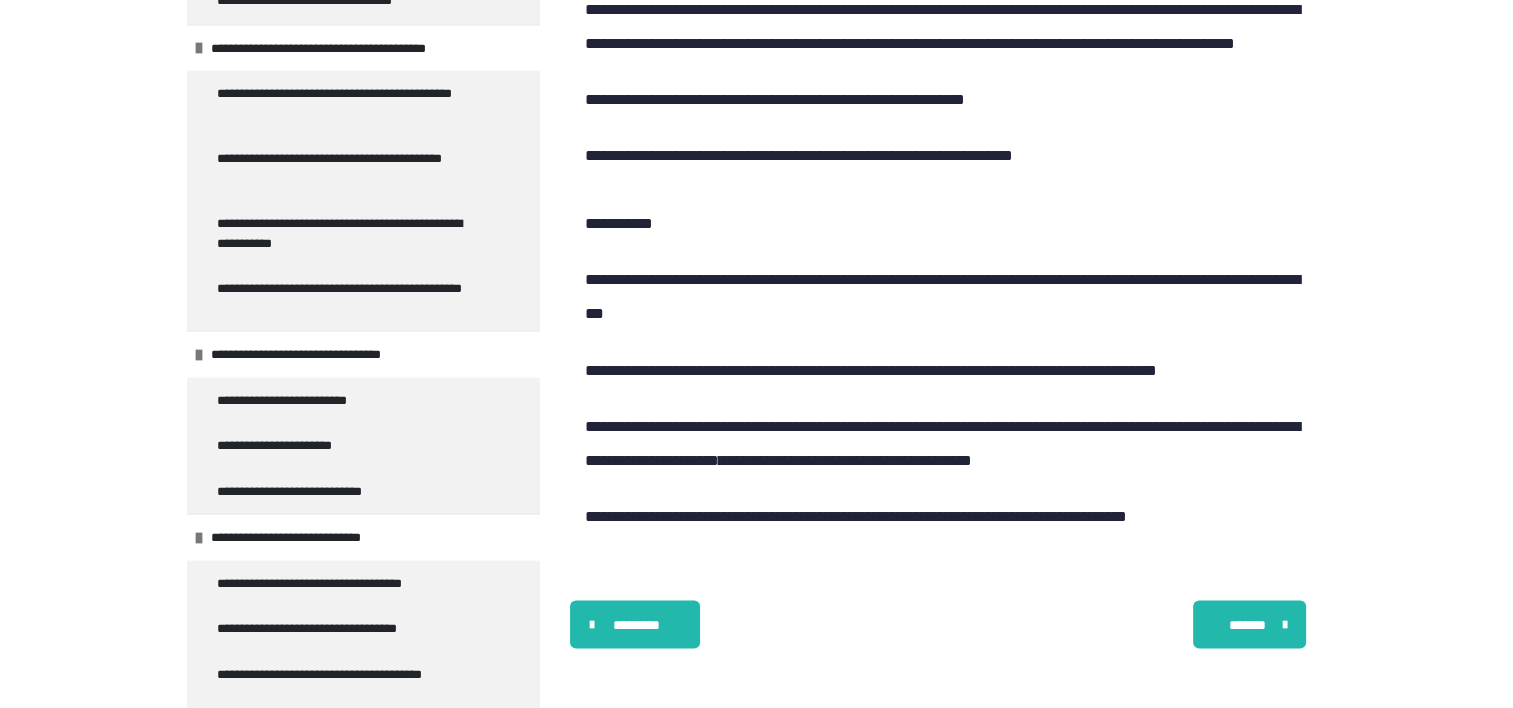 click on "*******" at bounding box center (1248, 624) 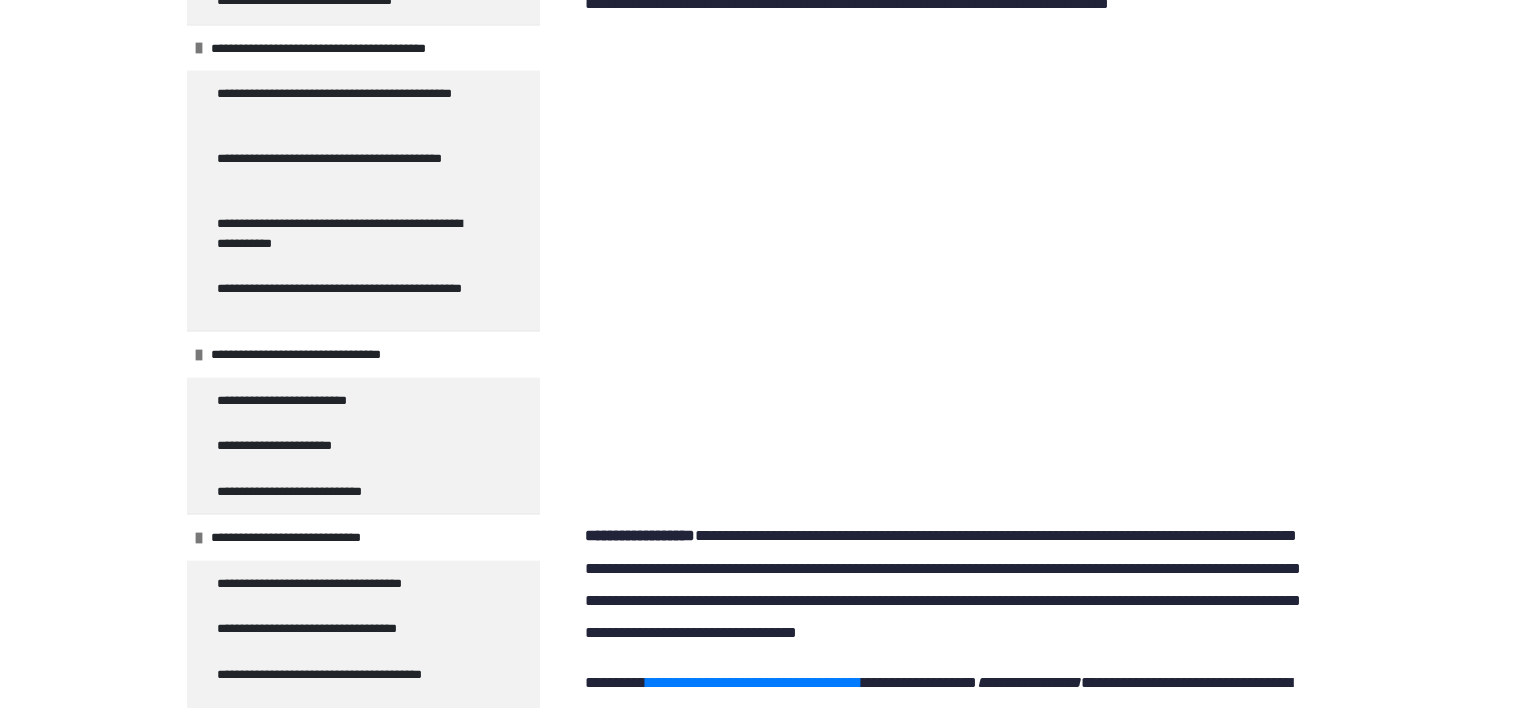 scroll, scrollTop: 1404, scrollLeft: 0, axis: vertical 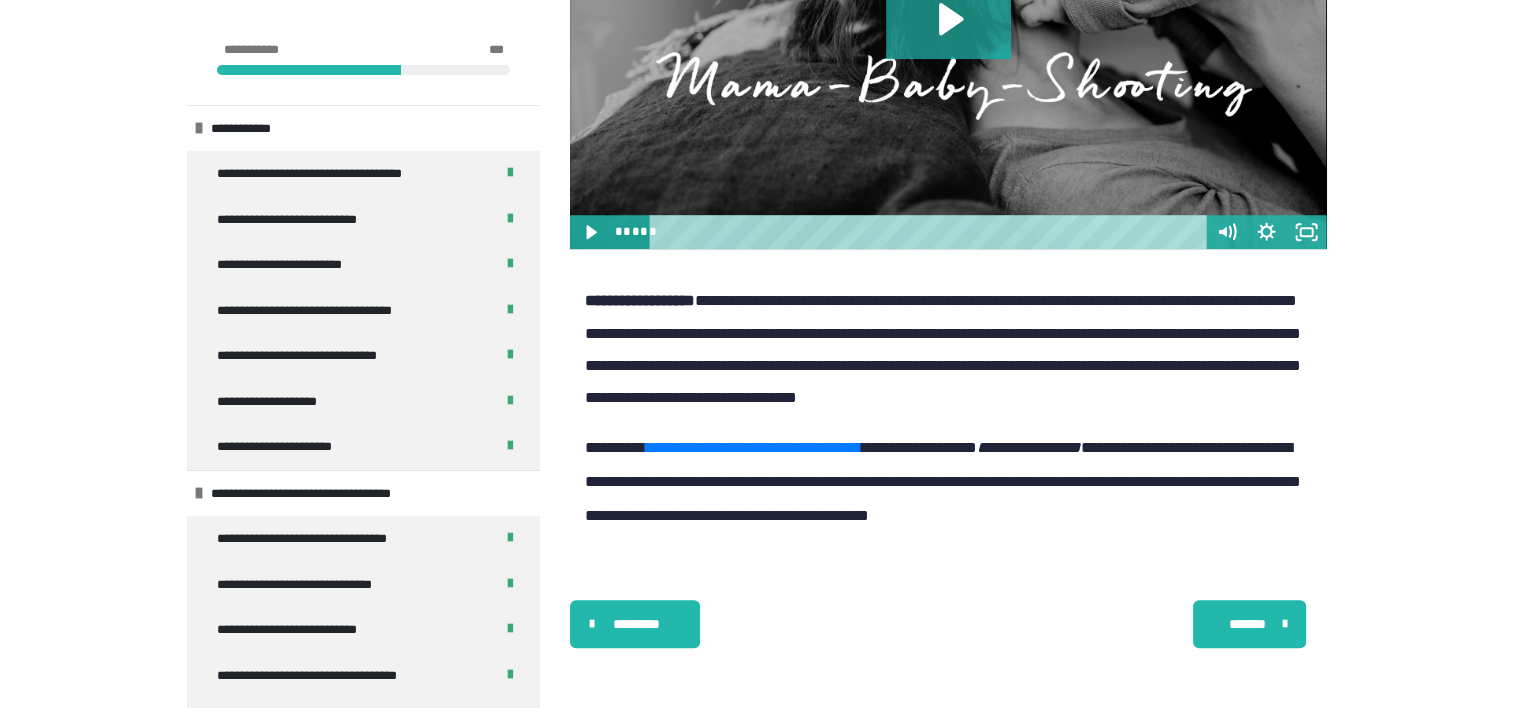 click on "*******" at bounding box center (1248, 624) 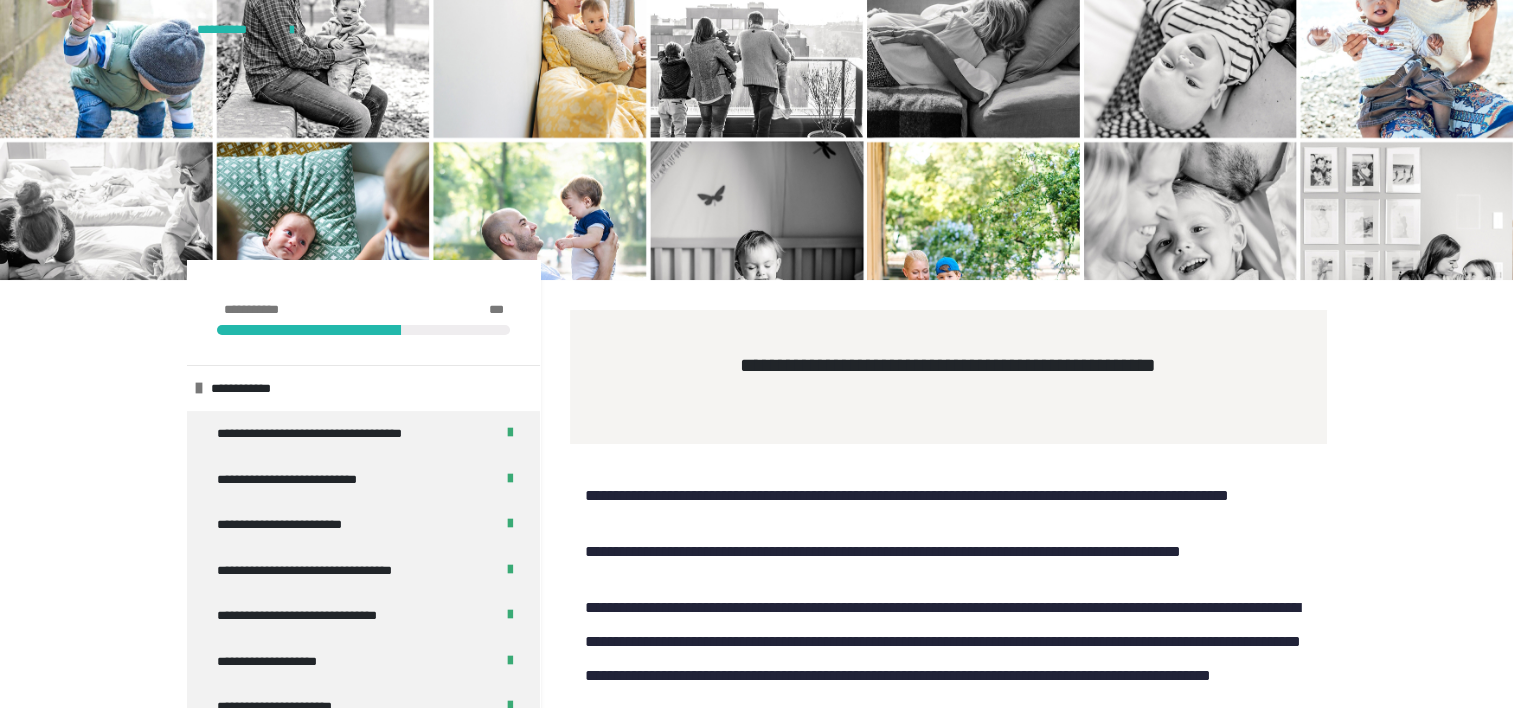scroll, scrollTop: 232, scrollLeft: 0, axis: vertical 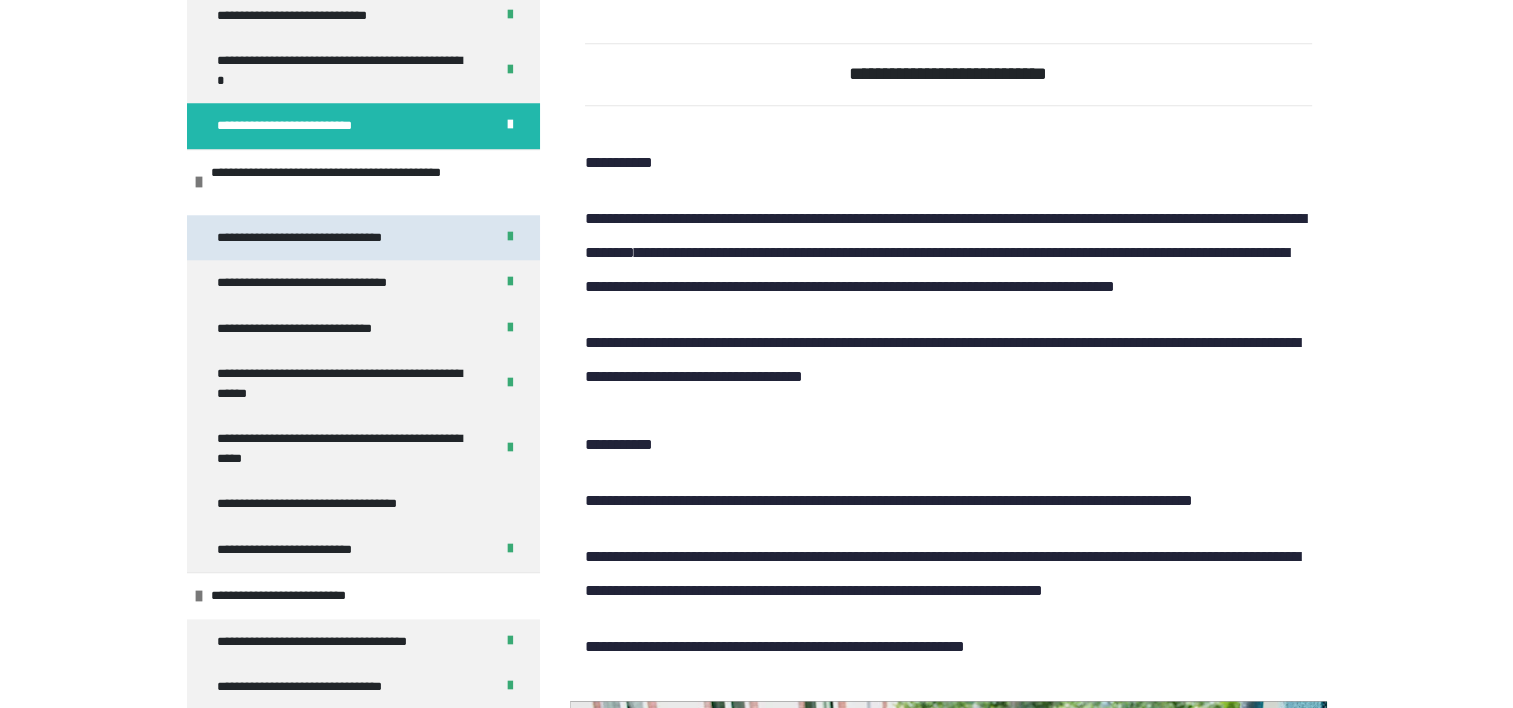 click on "**********" at bounding box center (329, 238) 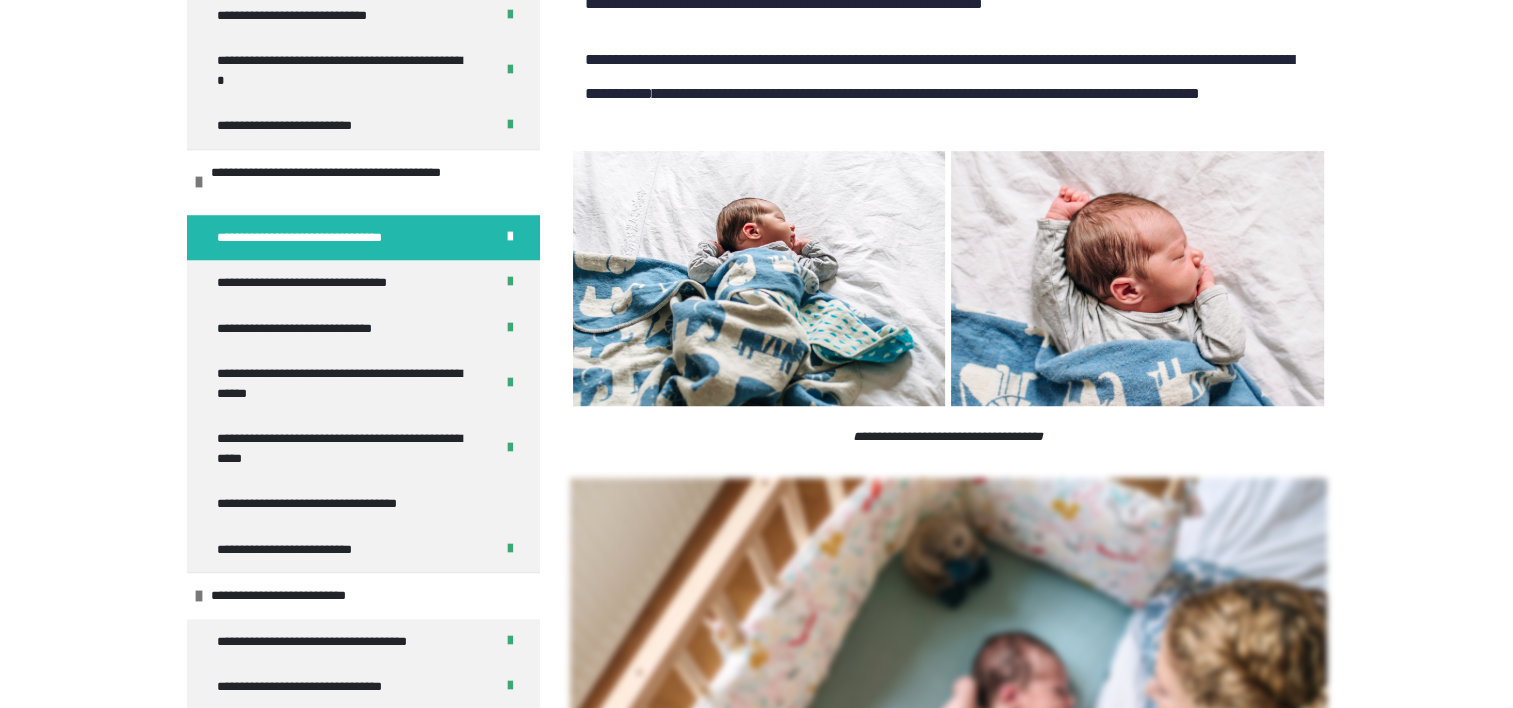 scroll, scrollTop: 1368, scrollLeft: 0, axis: vertical 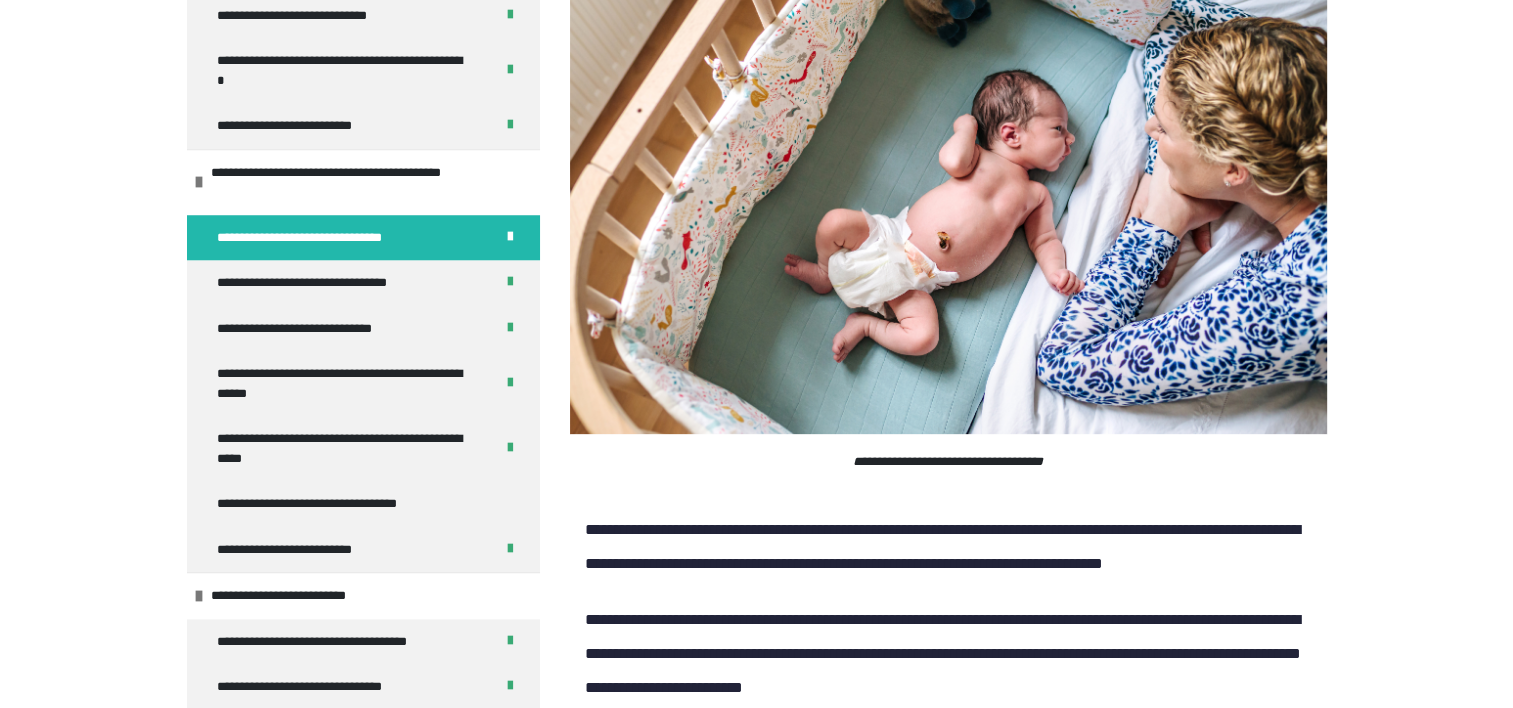 click on "**********" at bounding box center (948, 547) 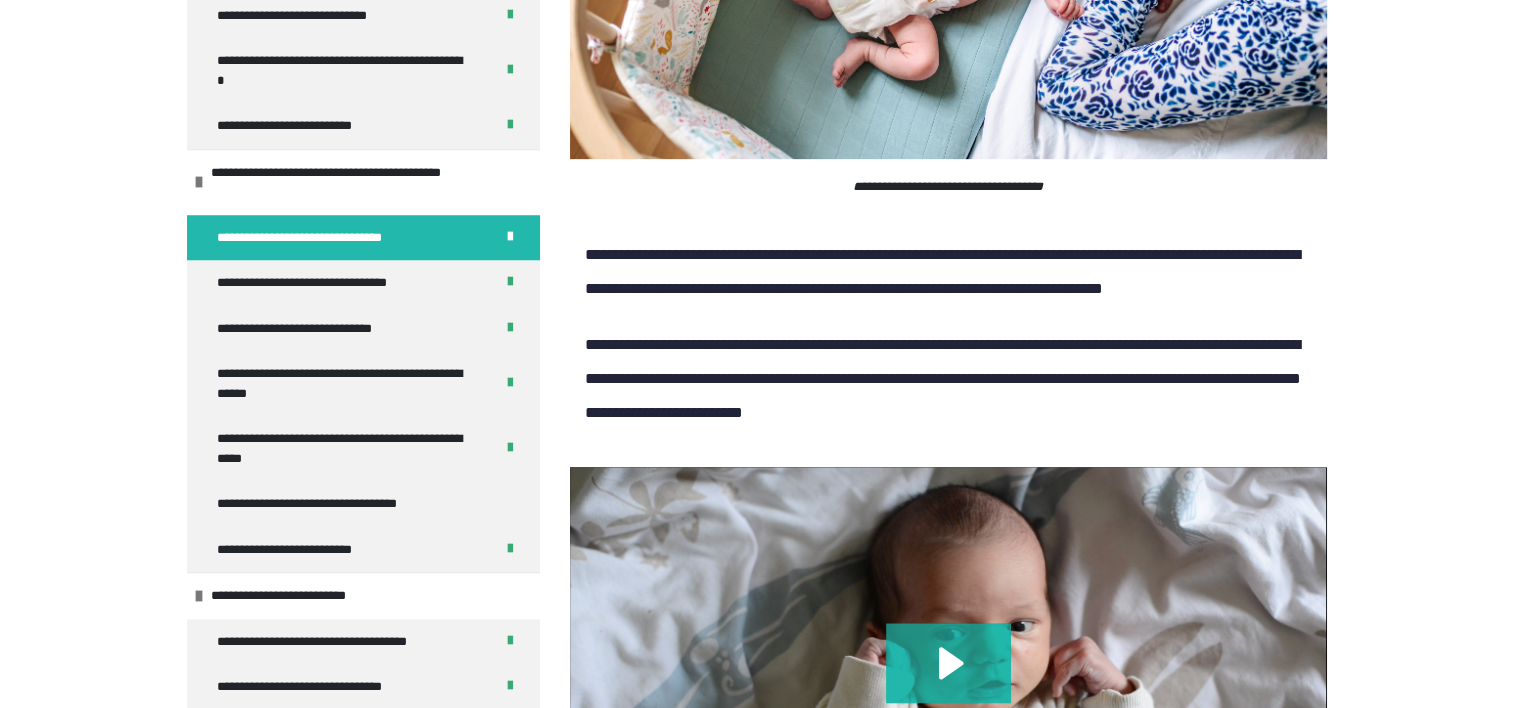 scroll, scrollTop: 2168, scrollLeft: 0, axis: vertical 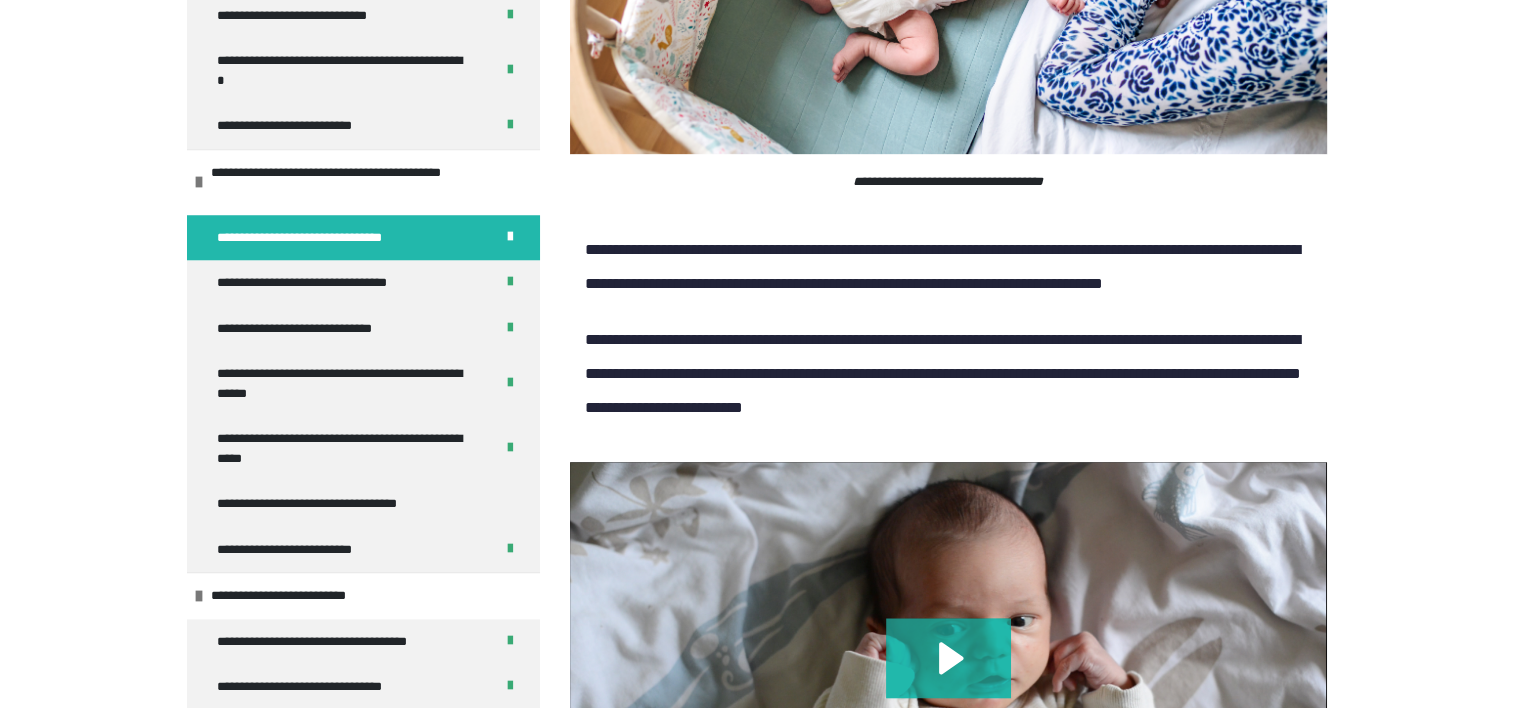 click on "**********" at bounding box center (756, 5567) 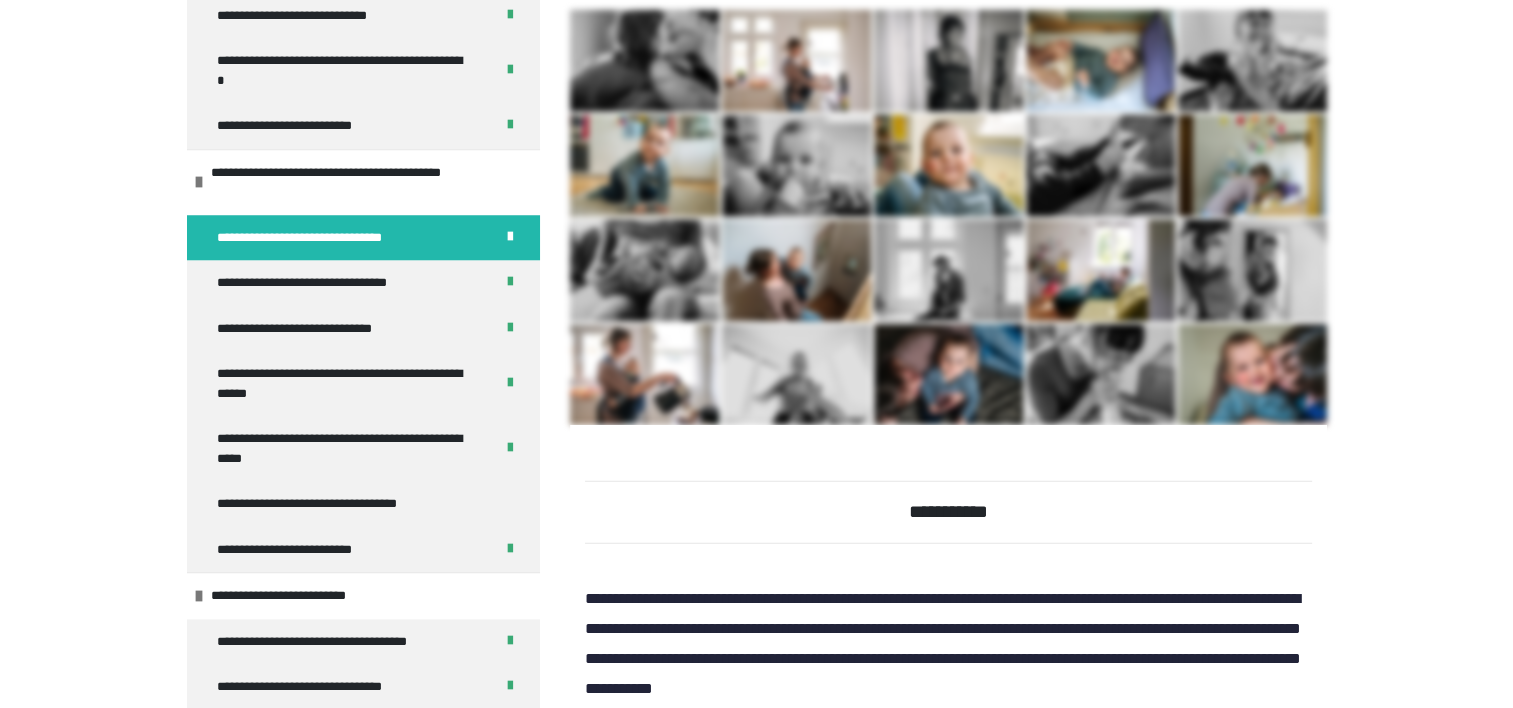 scroll, scrollTop: 13488, scrollLeft: 0, axis: vertical 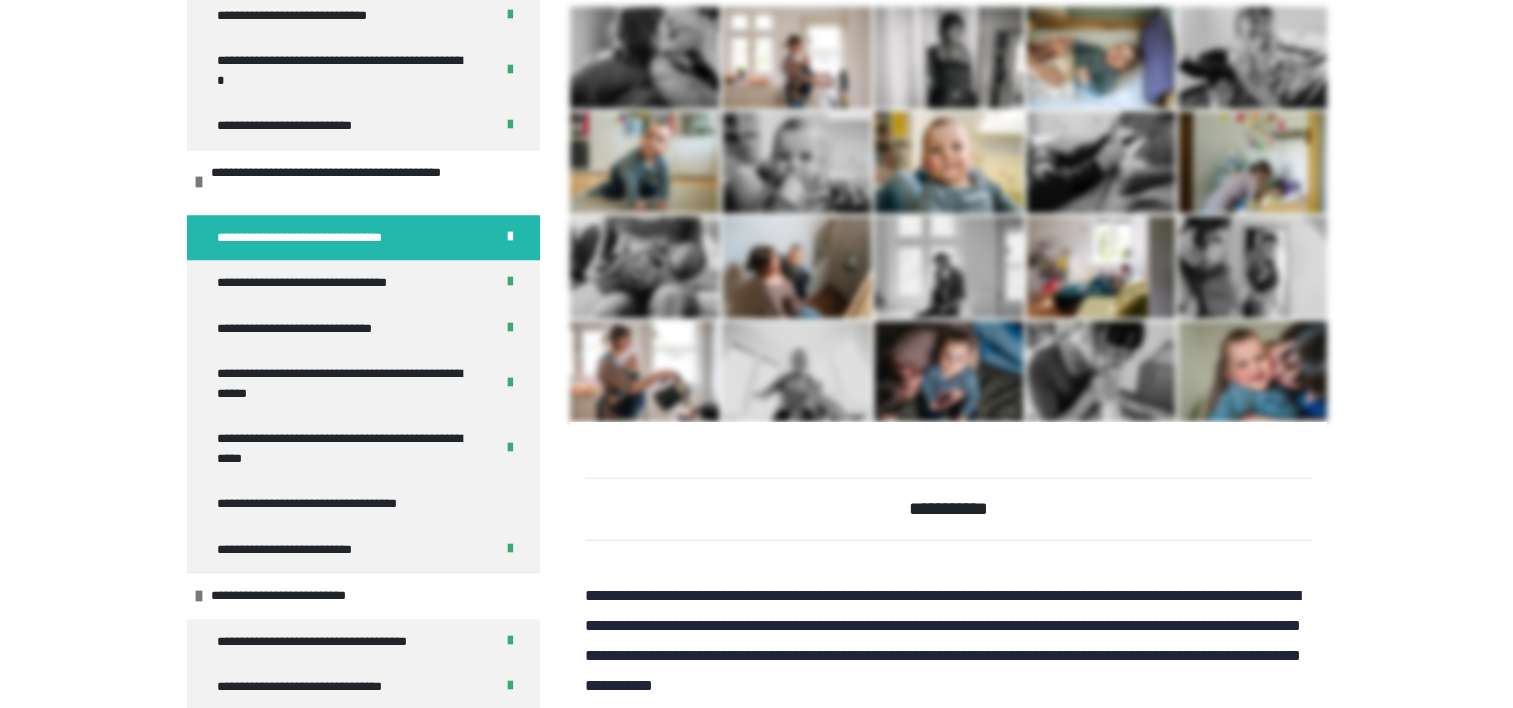 click 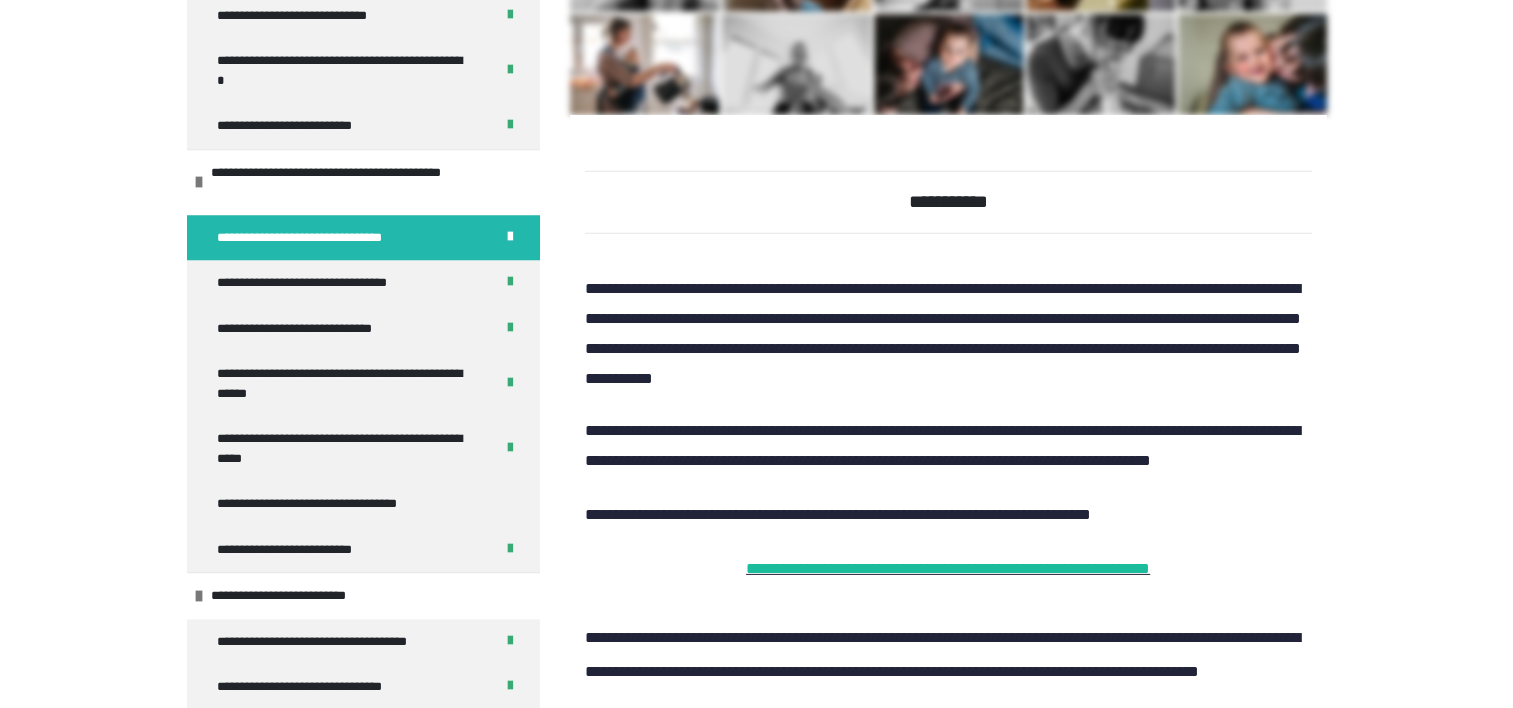 scroll, scrollTop: 13875, scrollLeft: 0, axis: vertical 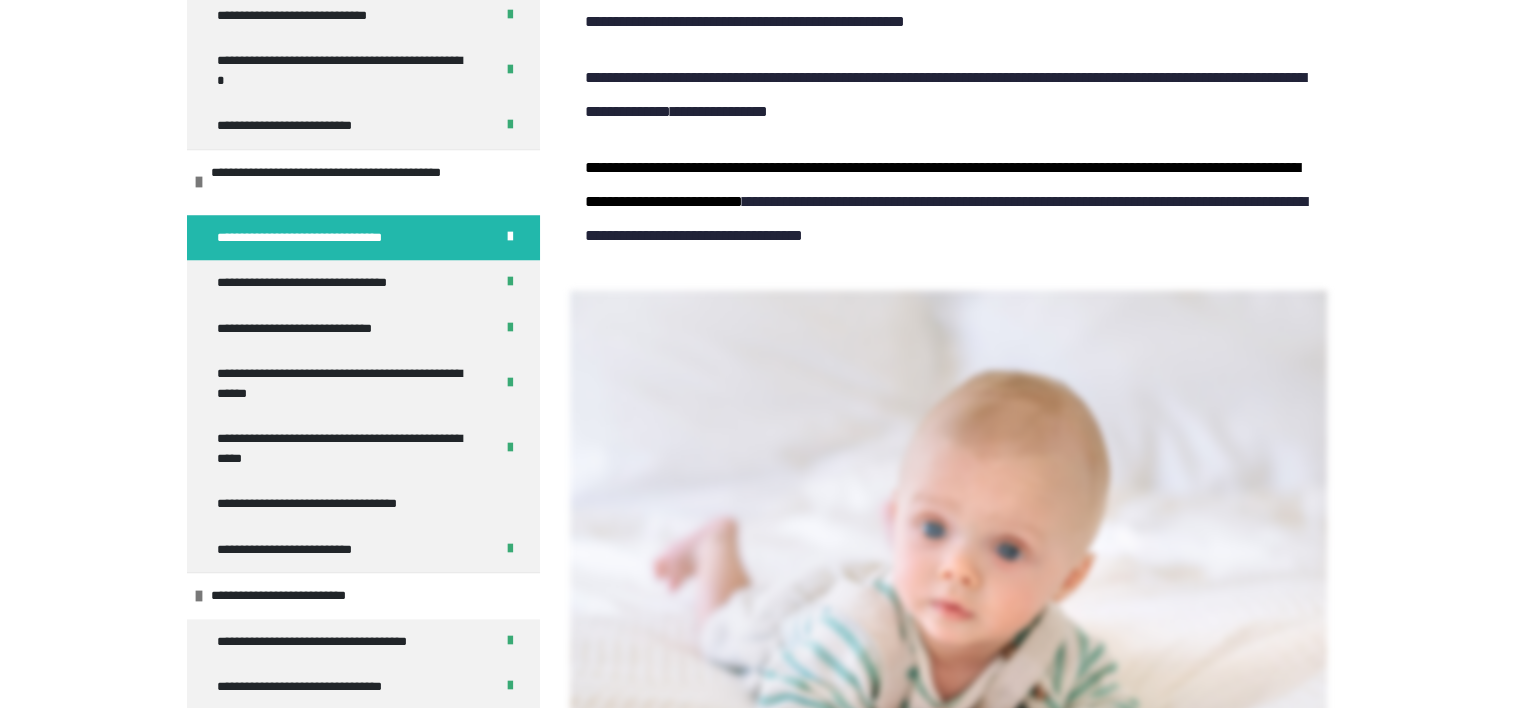 click on "**********" at bounding box center (756, -6520) 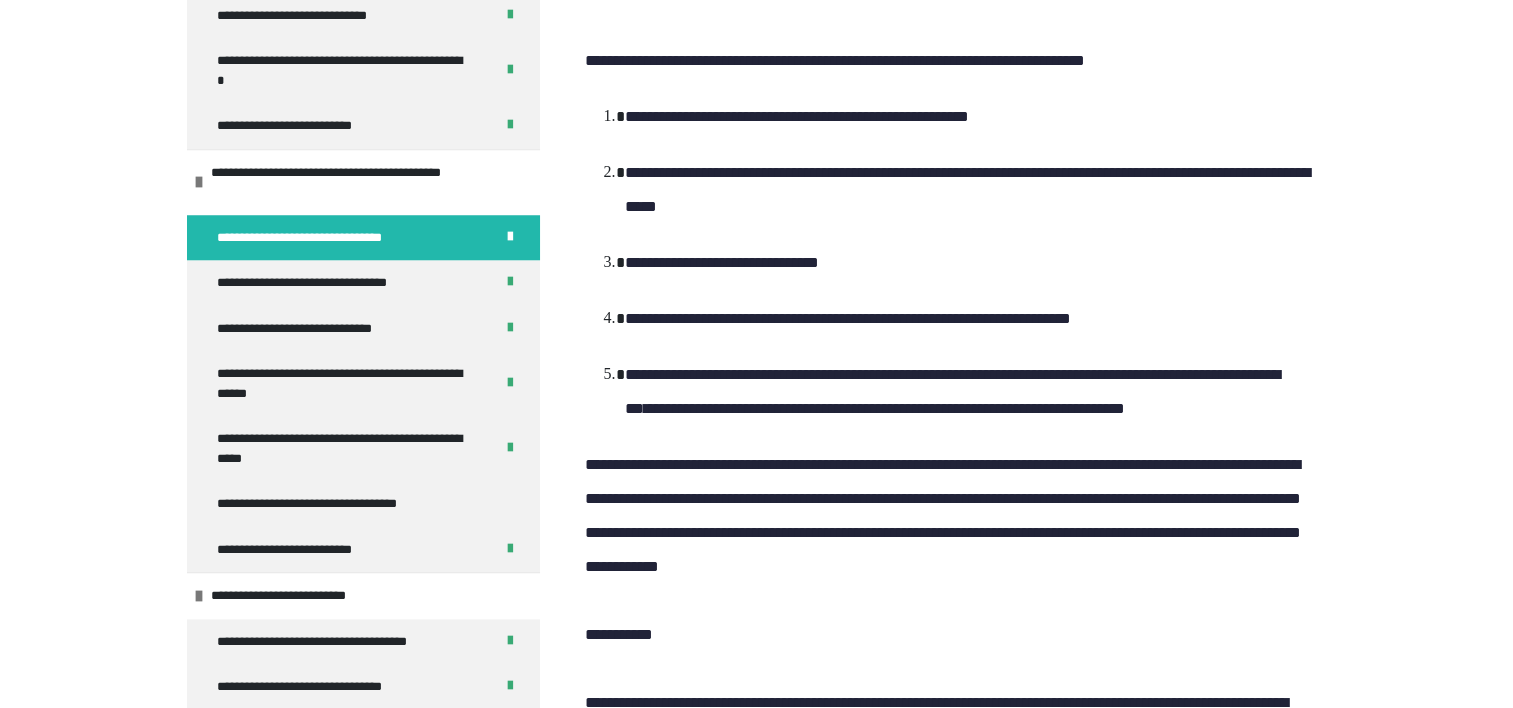 scroll, scrollTop: 23538, scrollLeft: 0, axis: vertical 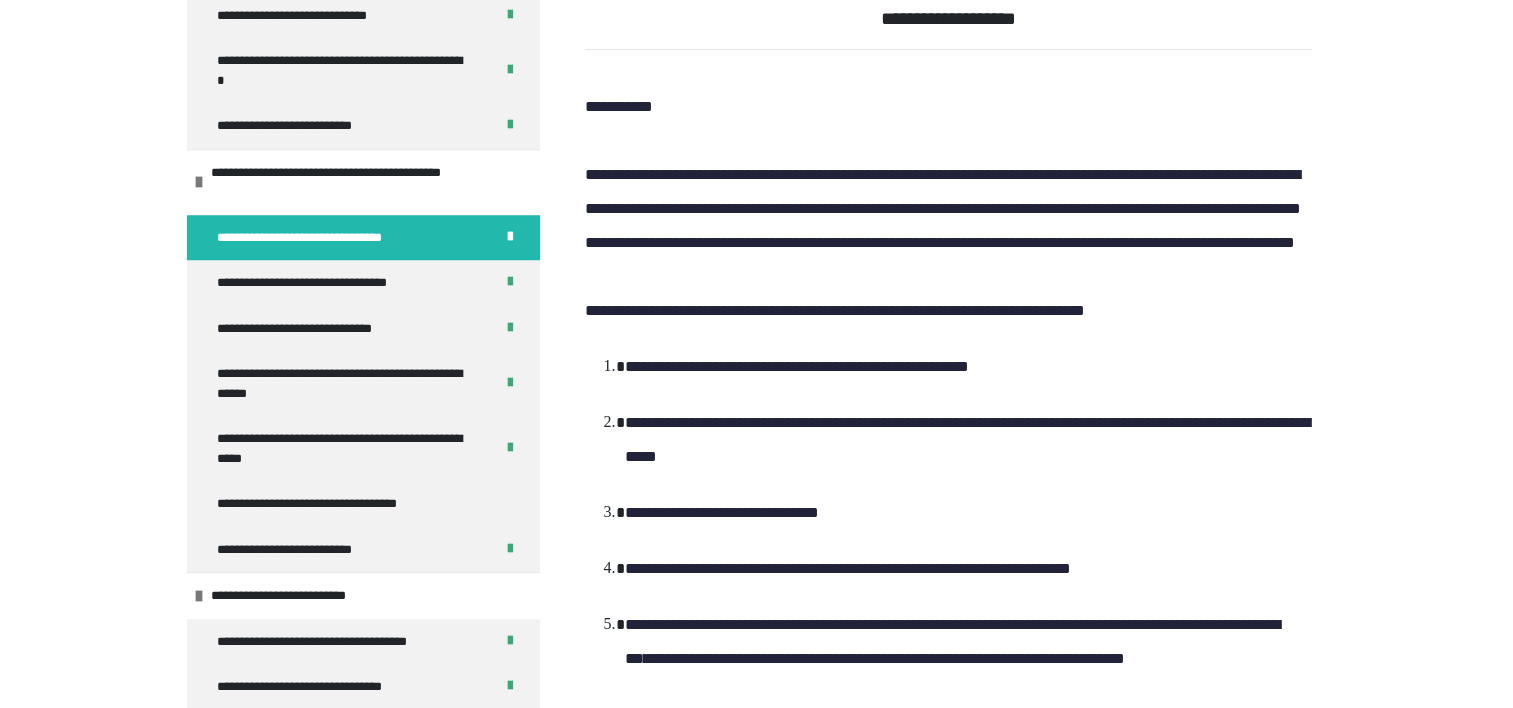 click on "**********" at bounding box center [756, -11095] 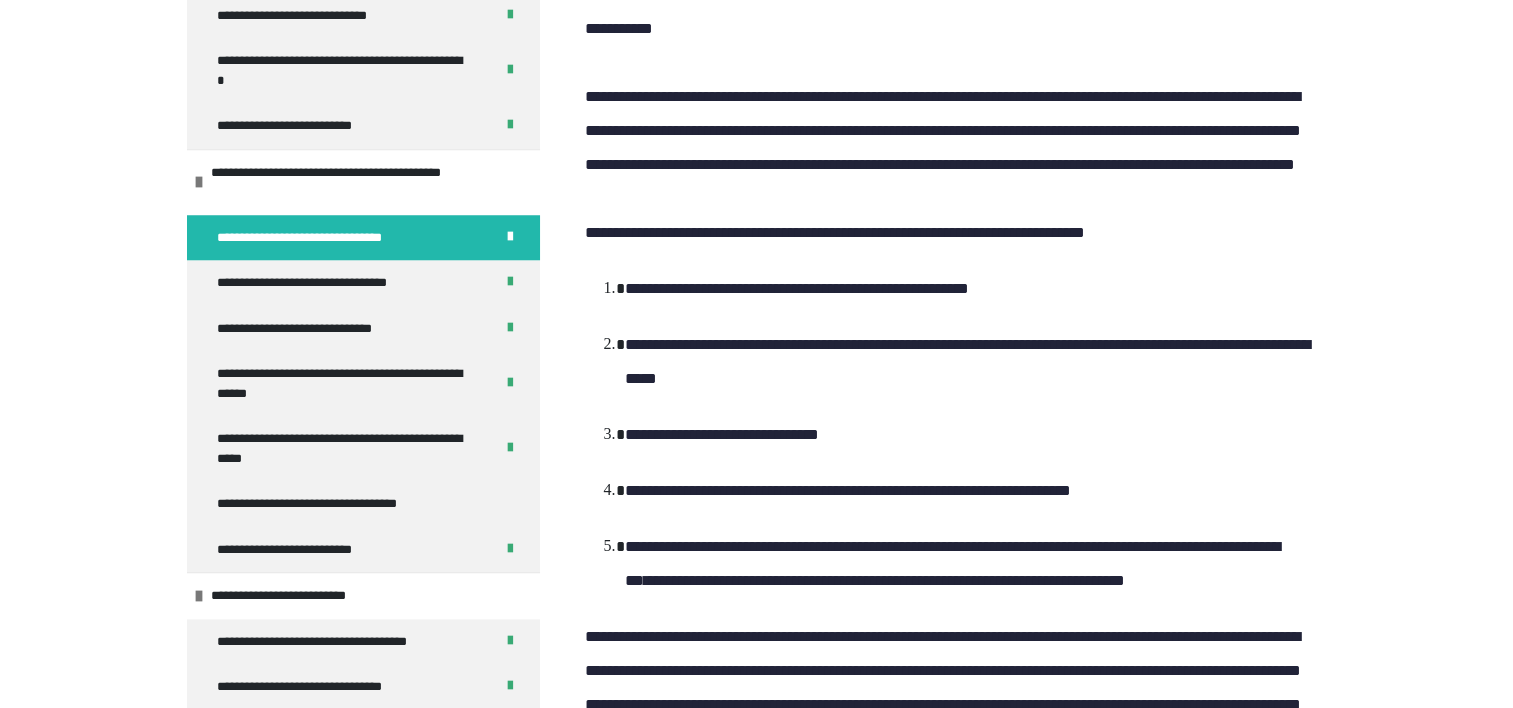 scroll, scrollTop: 23618, scrollLeft: 0, axis: vertical 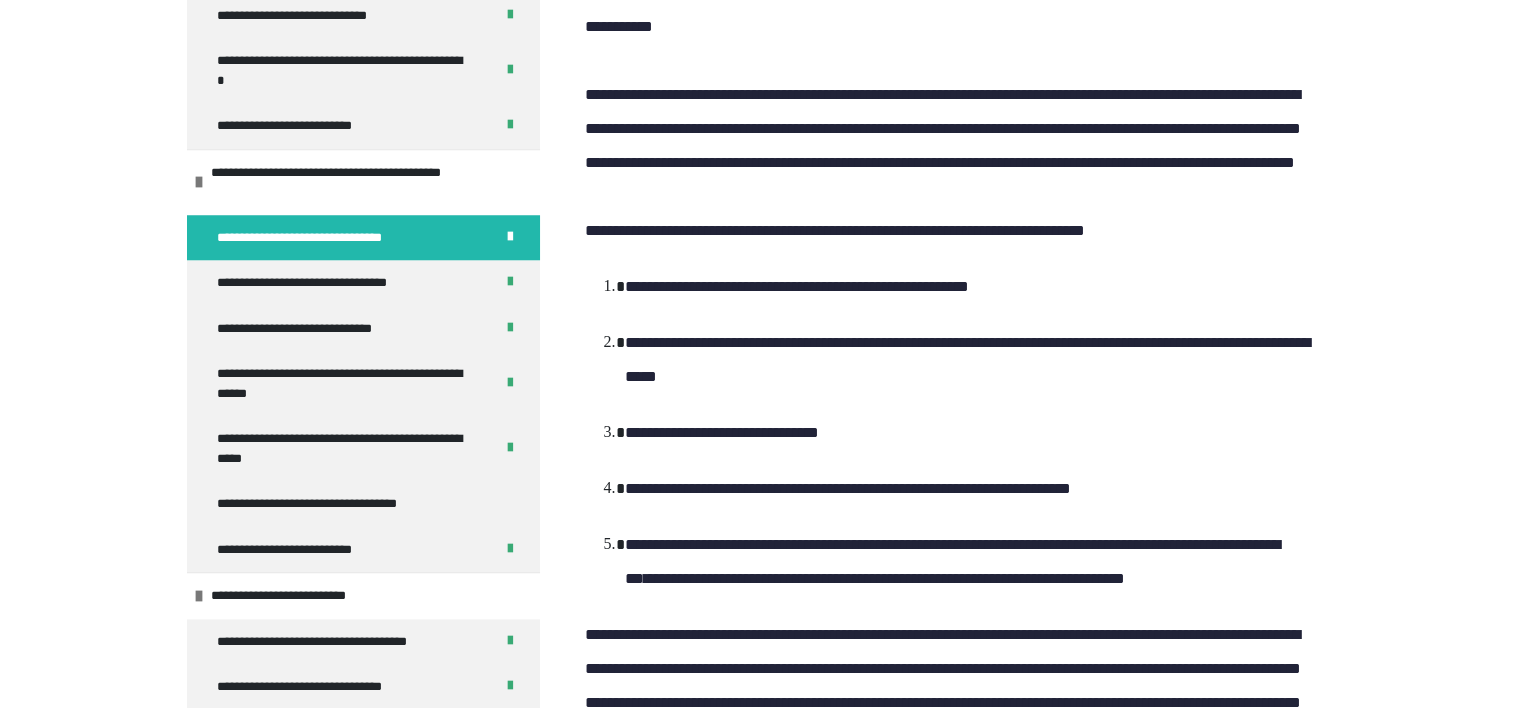 click on "**********" at bounding box center (756, -11175) 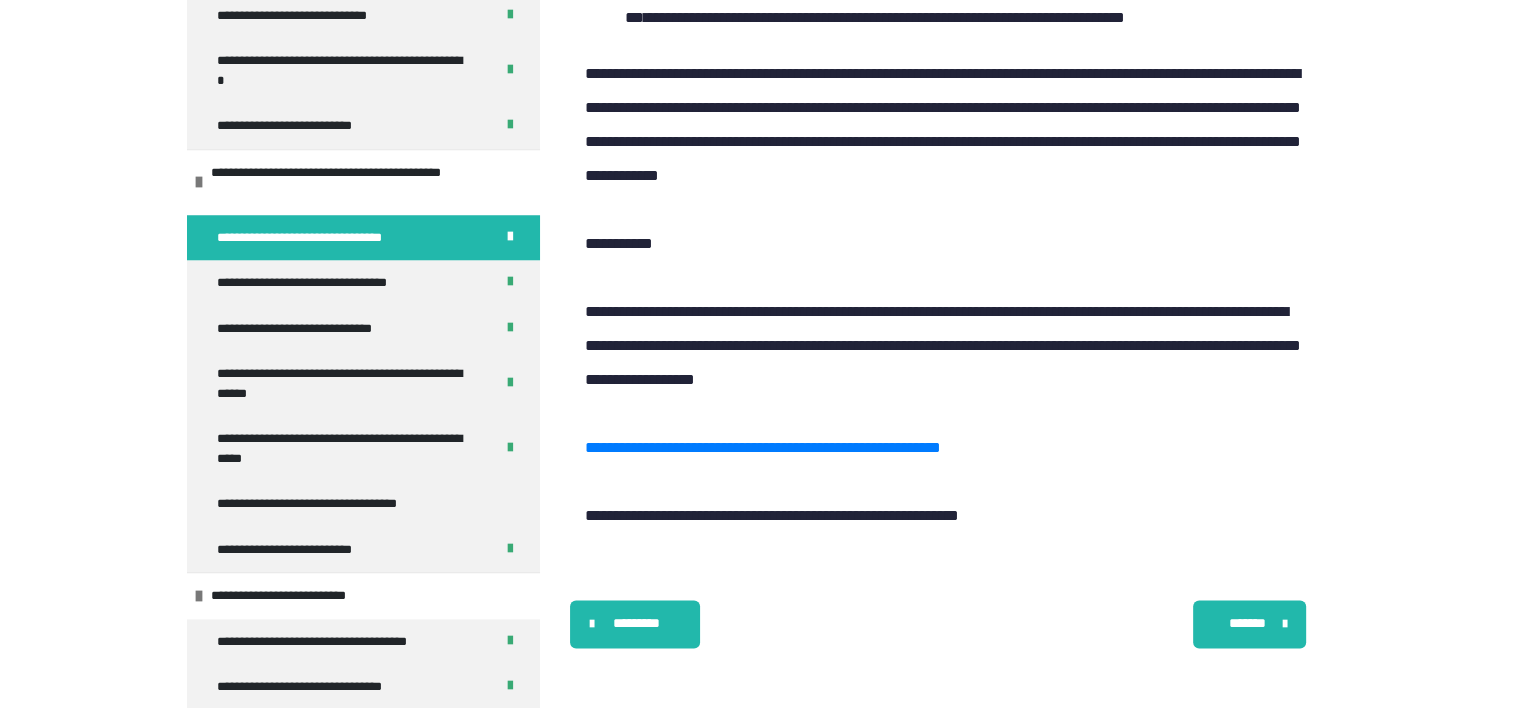 scroll, scrollTop: 26712, scrollLeft: 0, axis: vertical 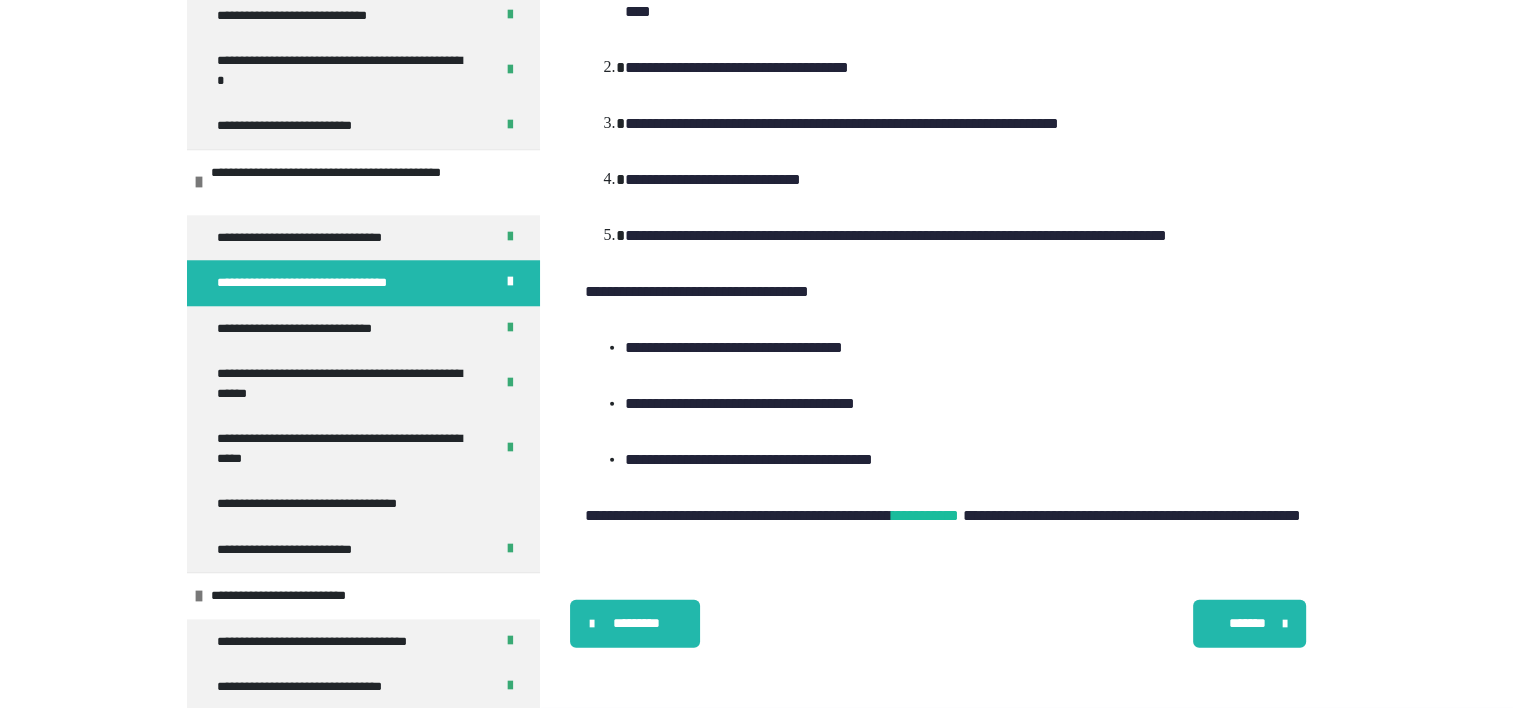 type 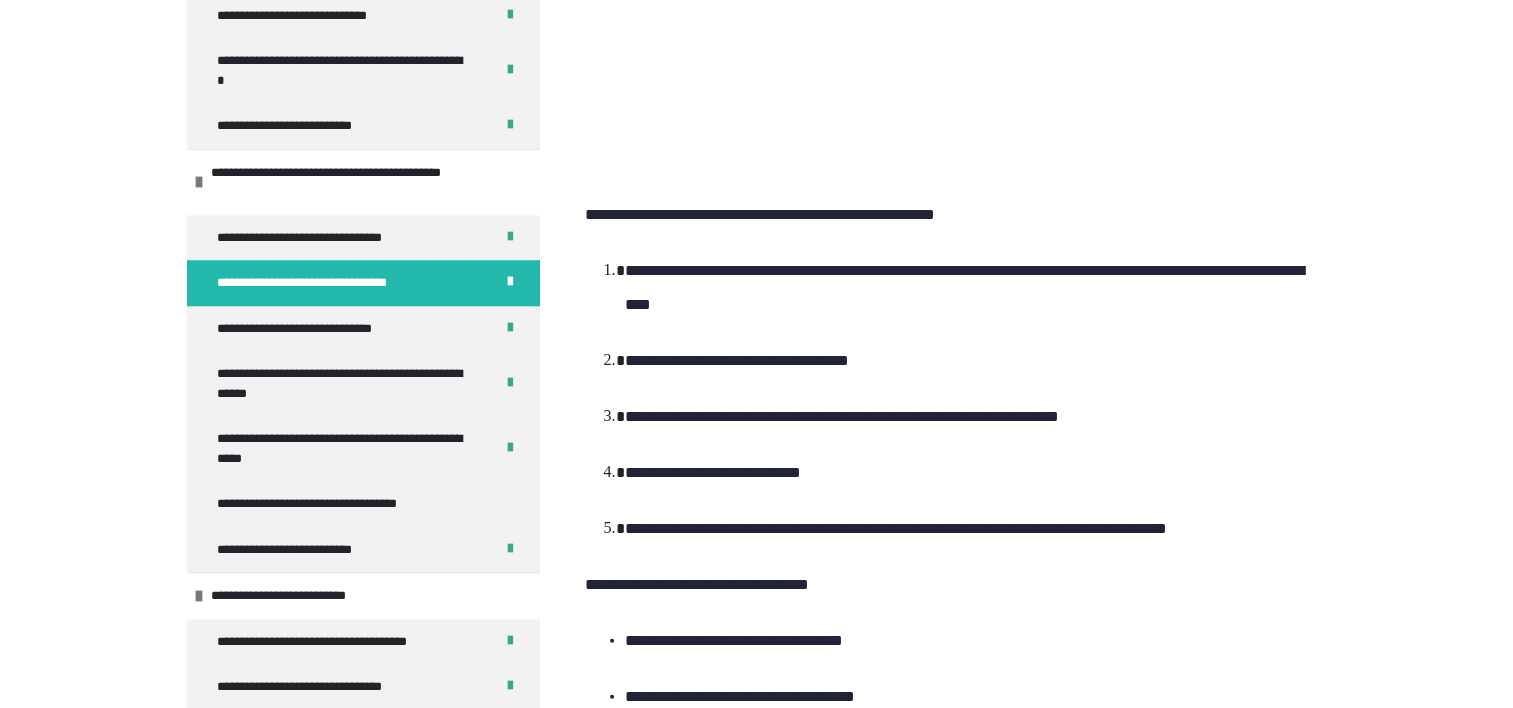 scroll, scrollTop: 5226, scrollLeft: 0, axis: vertical 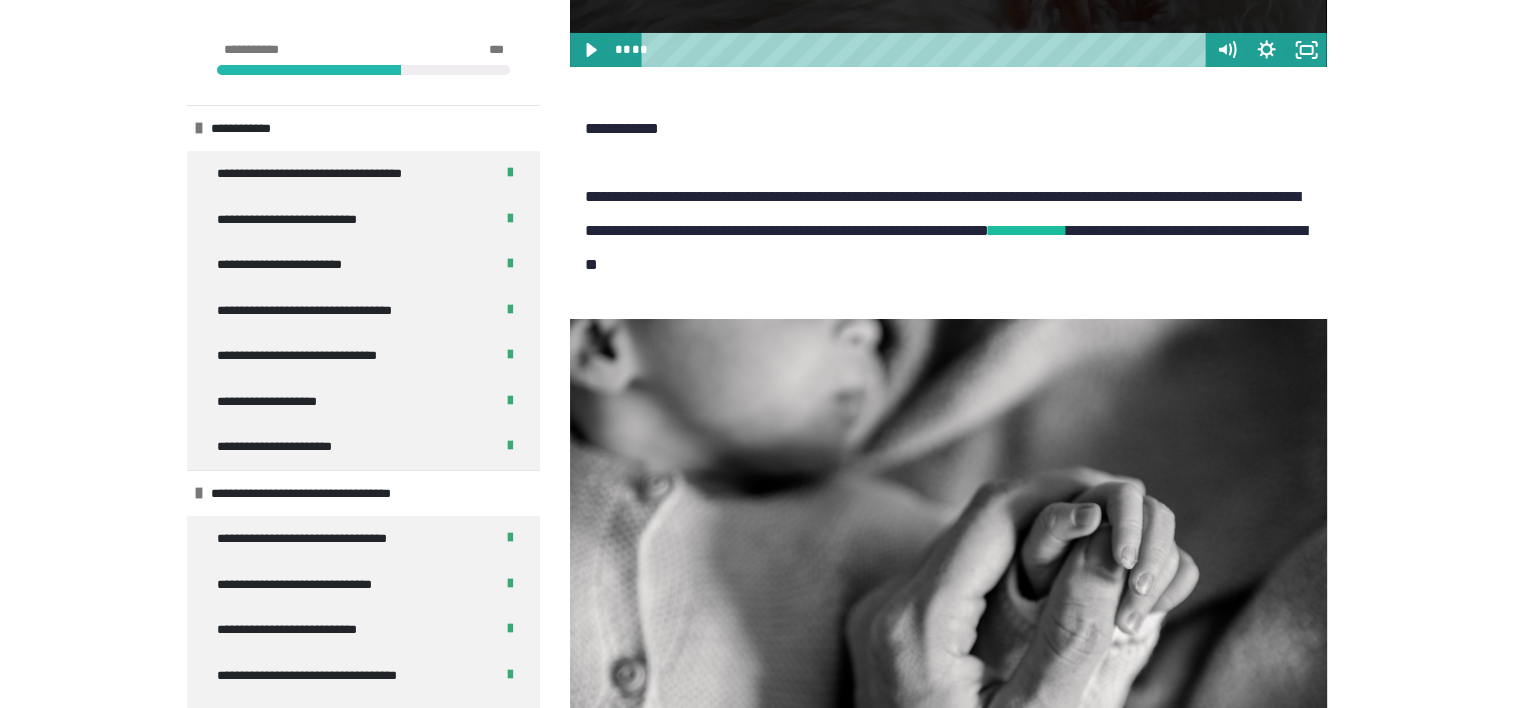 click 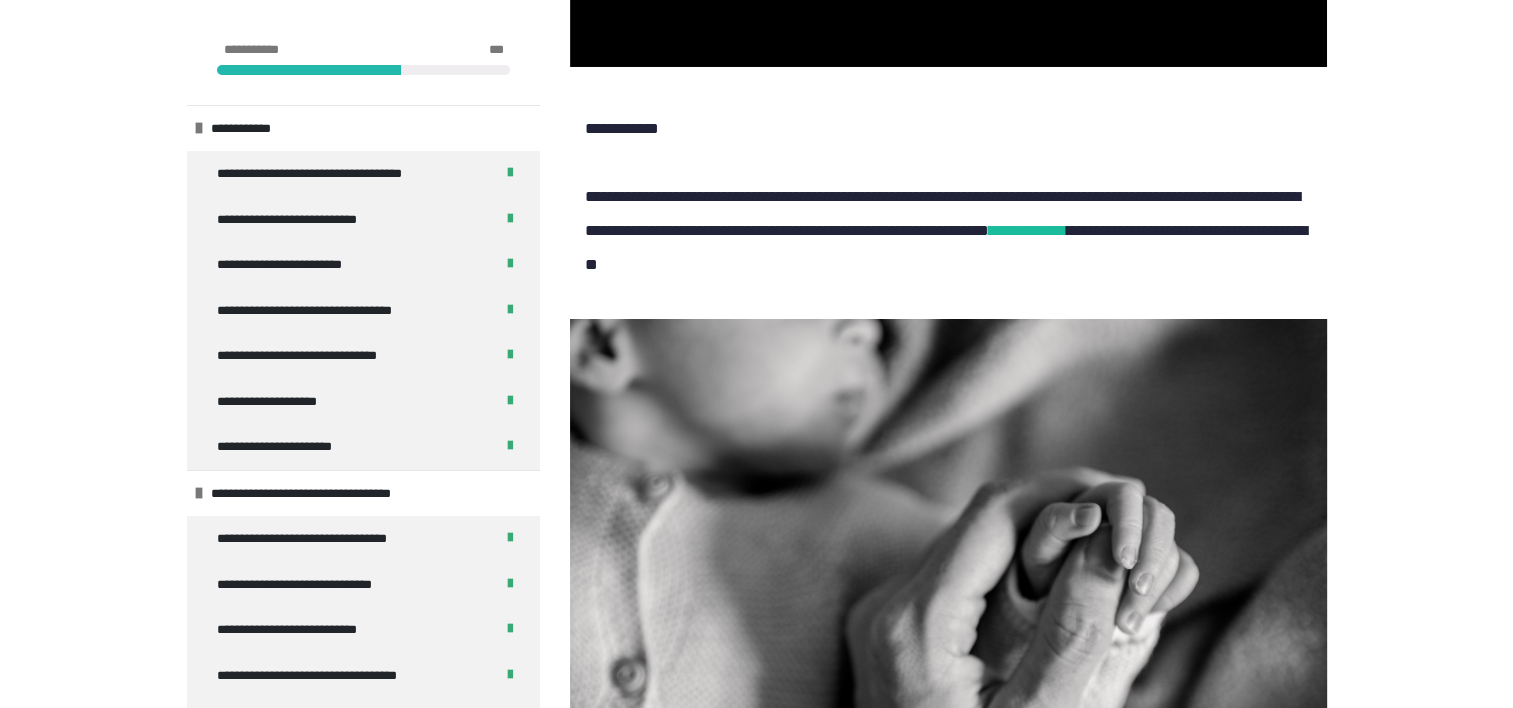 type 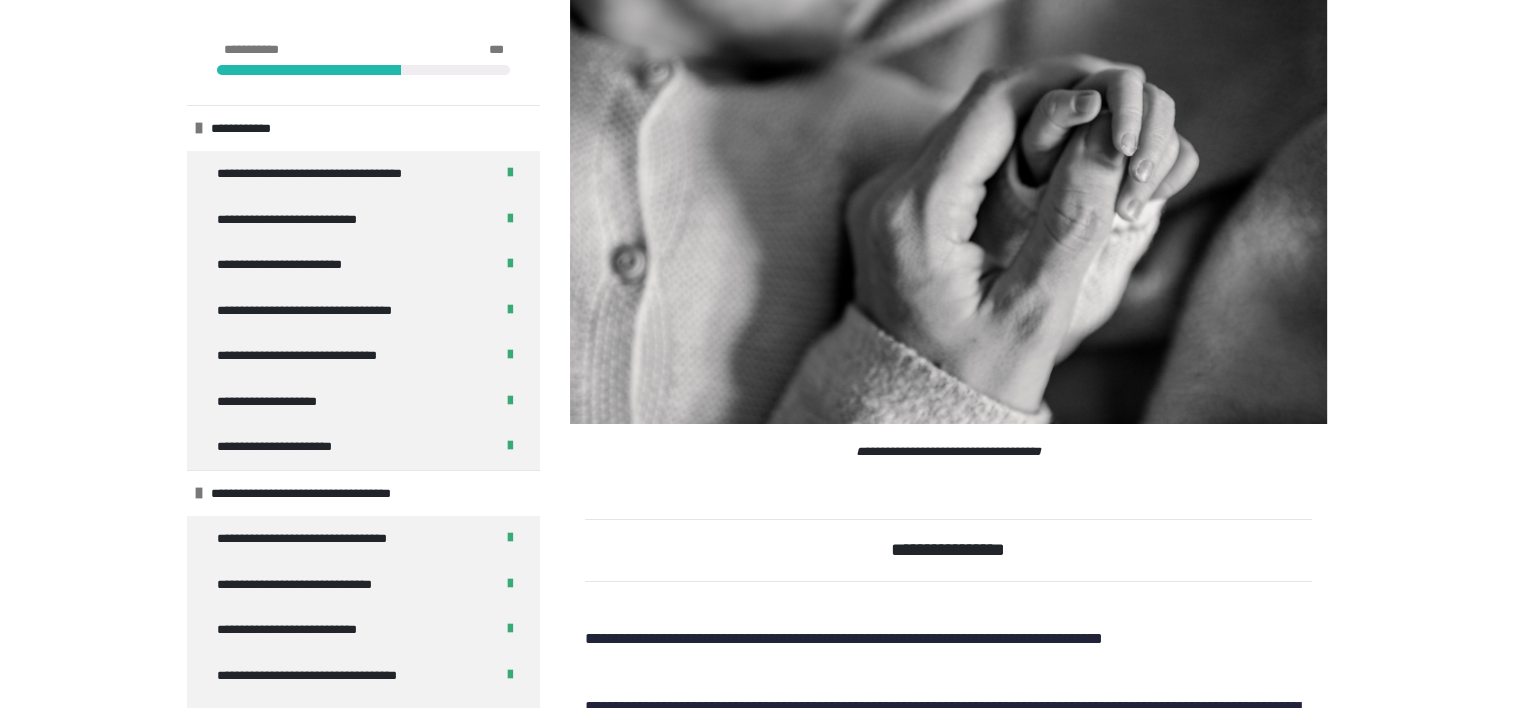 scroll, scrollTop: 7710, scrollLeft: 0, axis: vertical 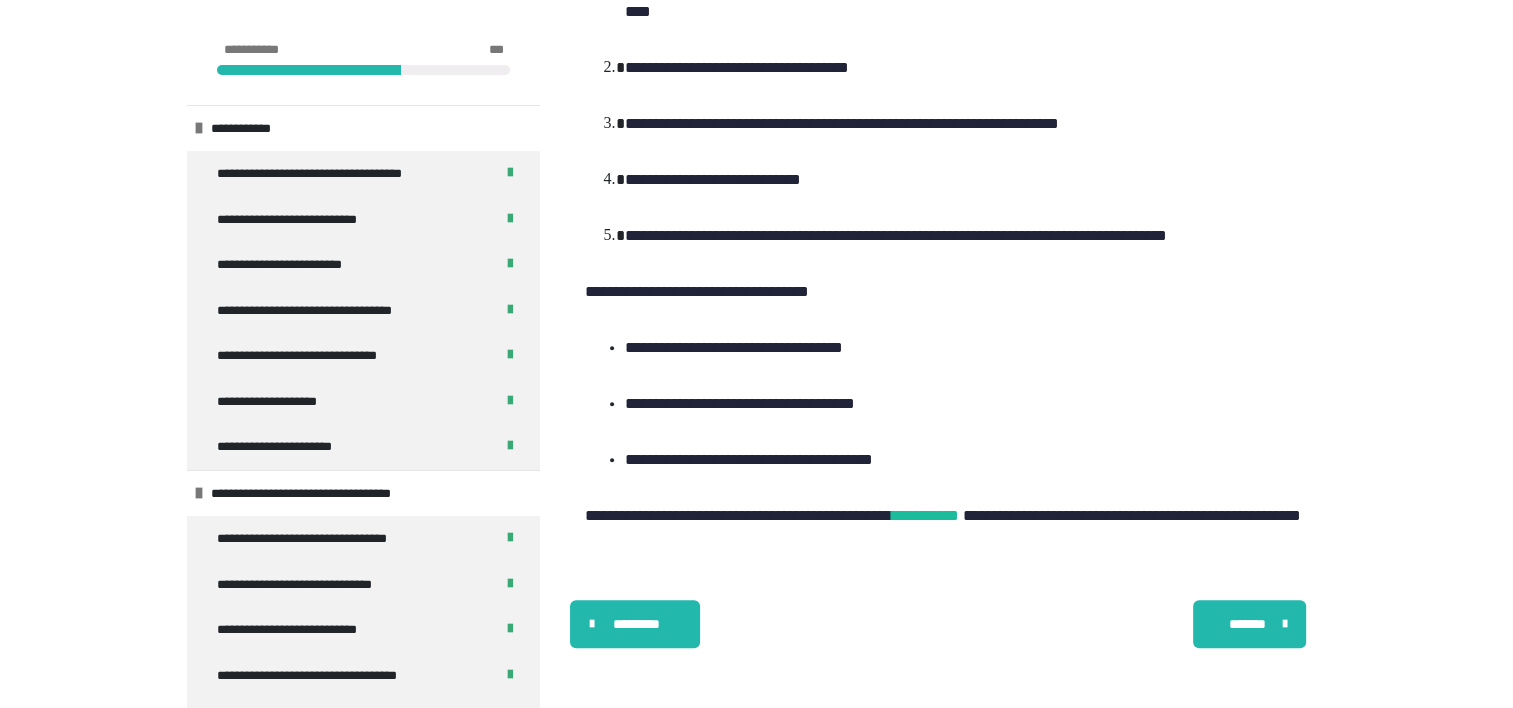 click on "*******" at bounding box center (1248, 624) 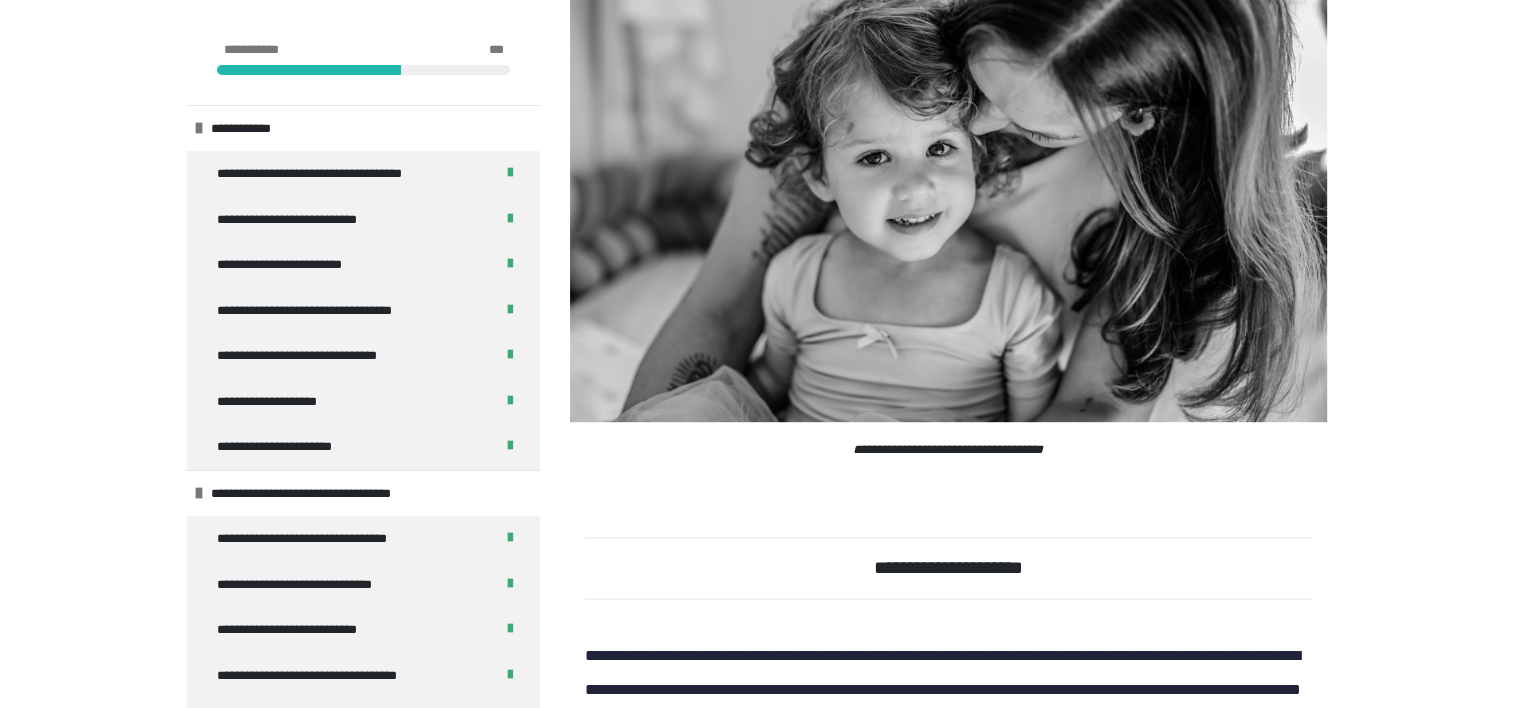 scroll, scrollTop: 9768, scrollLeft: 0, axis: vertical 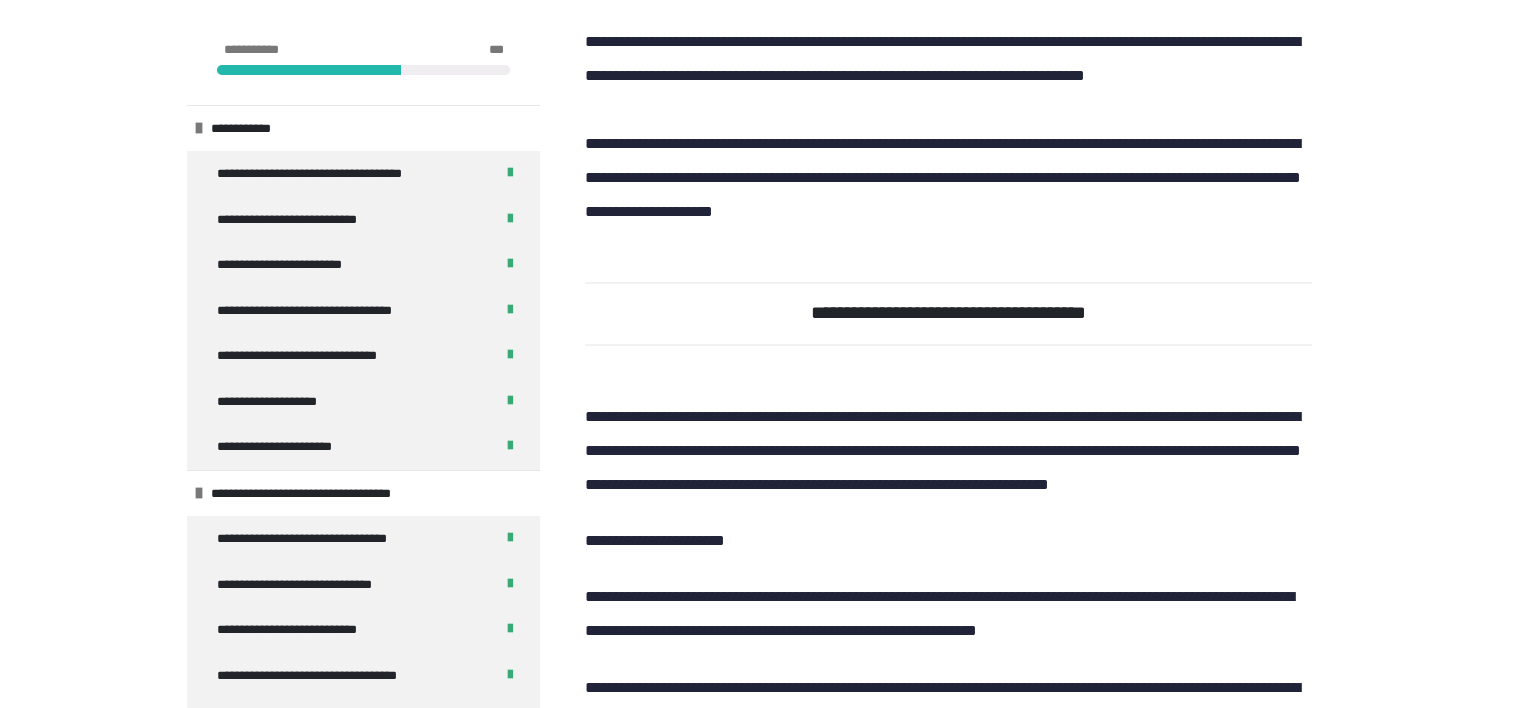 click on "**********" at bounding box center [756, -3134] 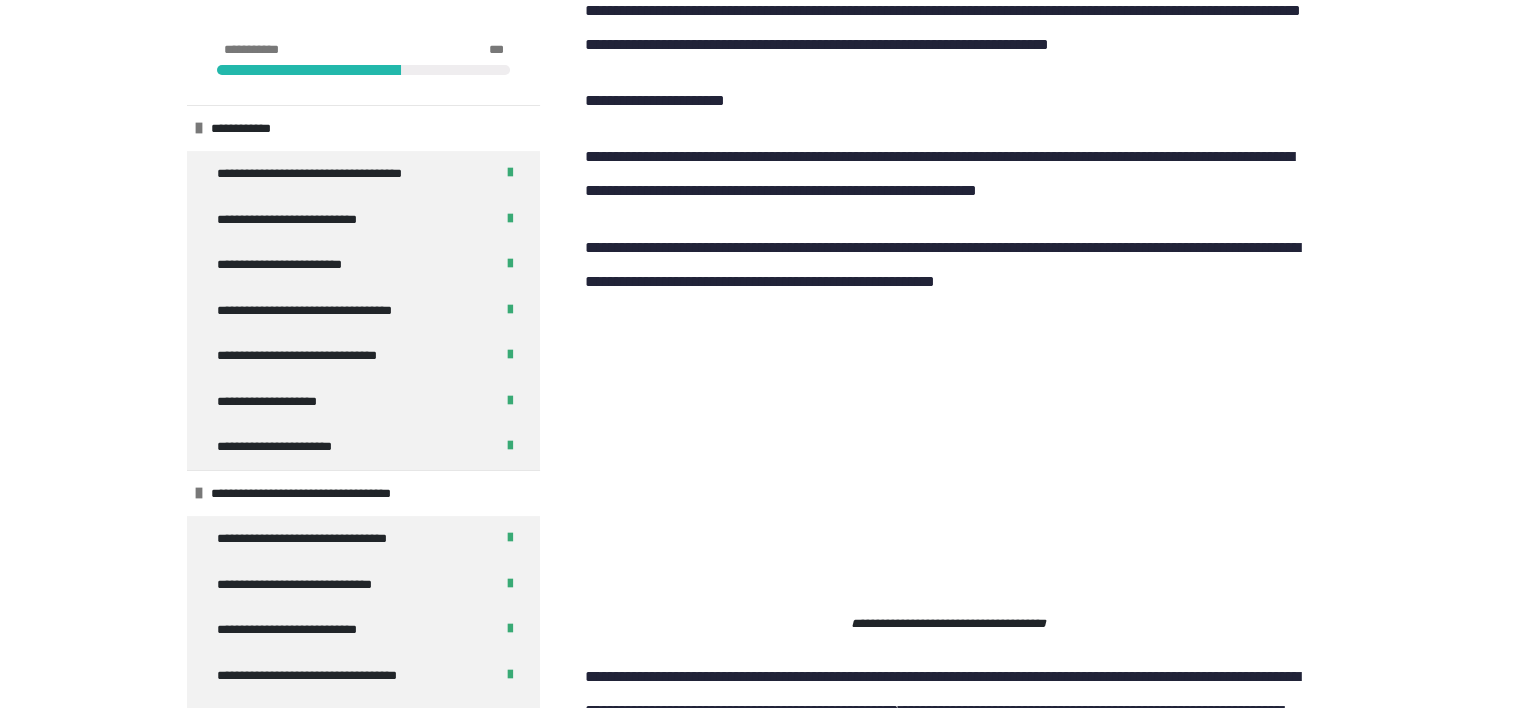 scroll, scrollTop: 11168, scrollLeft: 0, axis: vertical 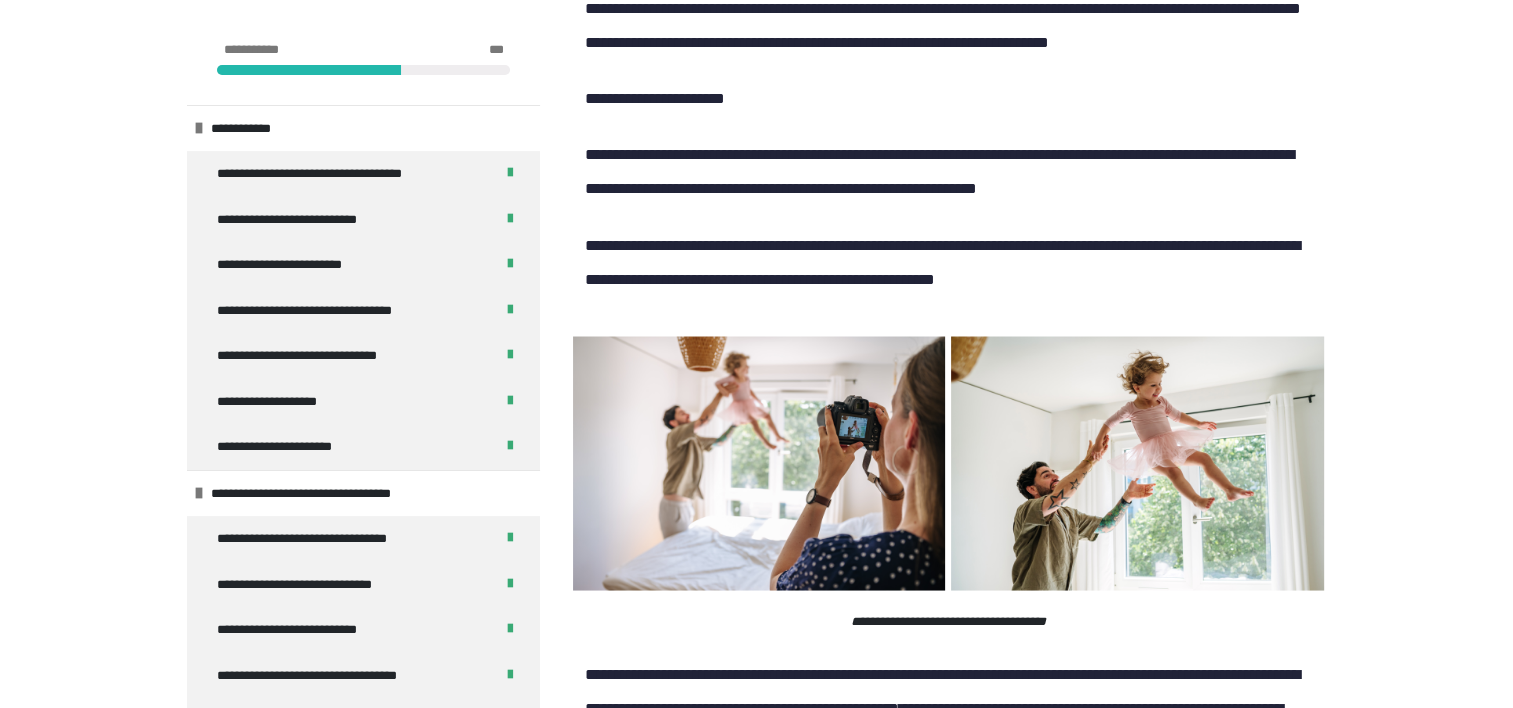 click on "**********" at bounding box center (756, -3576) 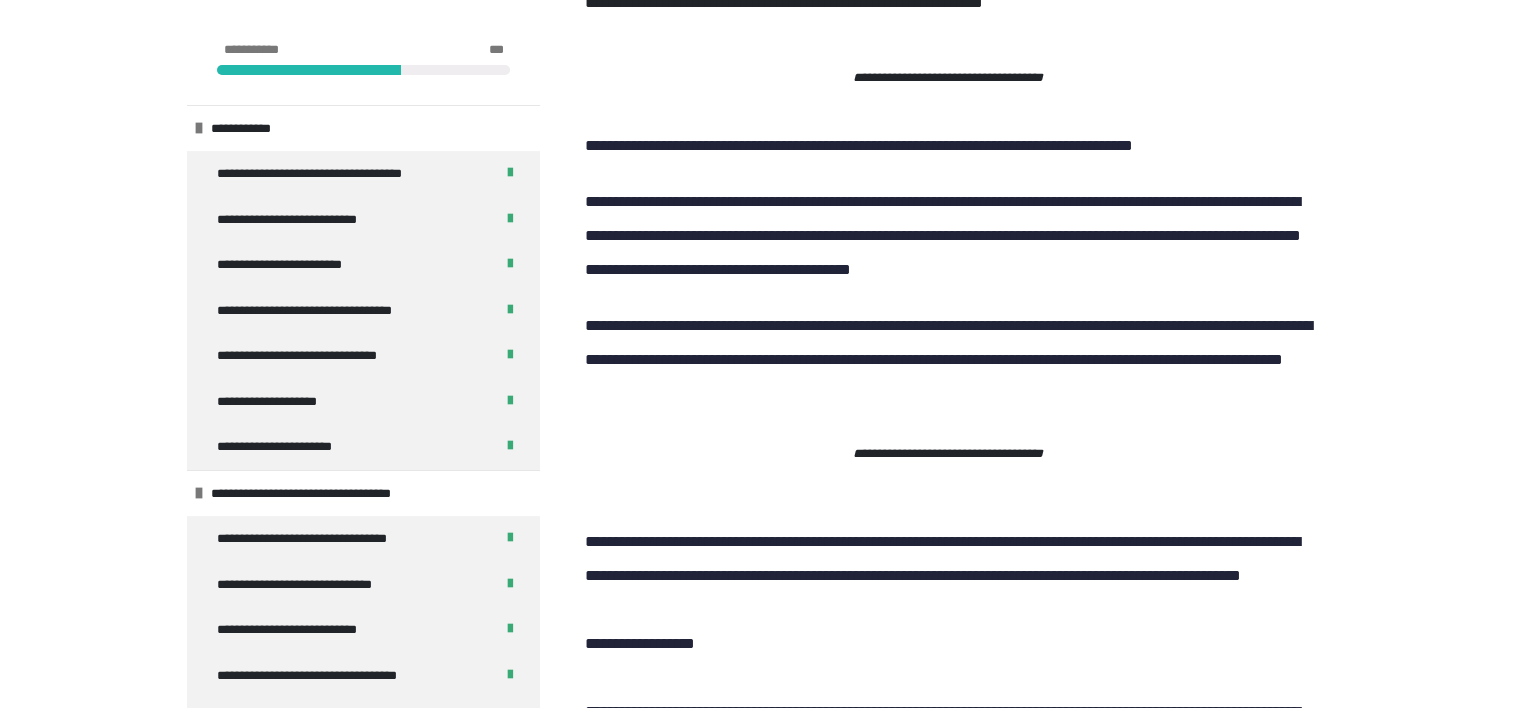 scroll, scrollTop: 12768, scrollLeft: 0, axis: vertical 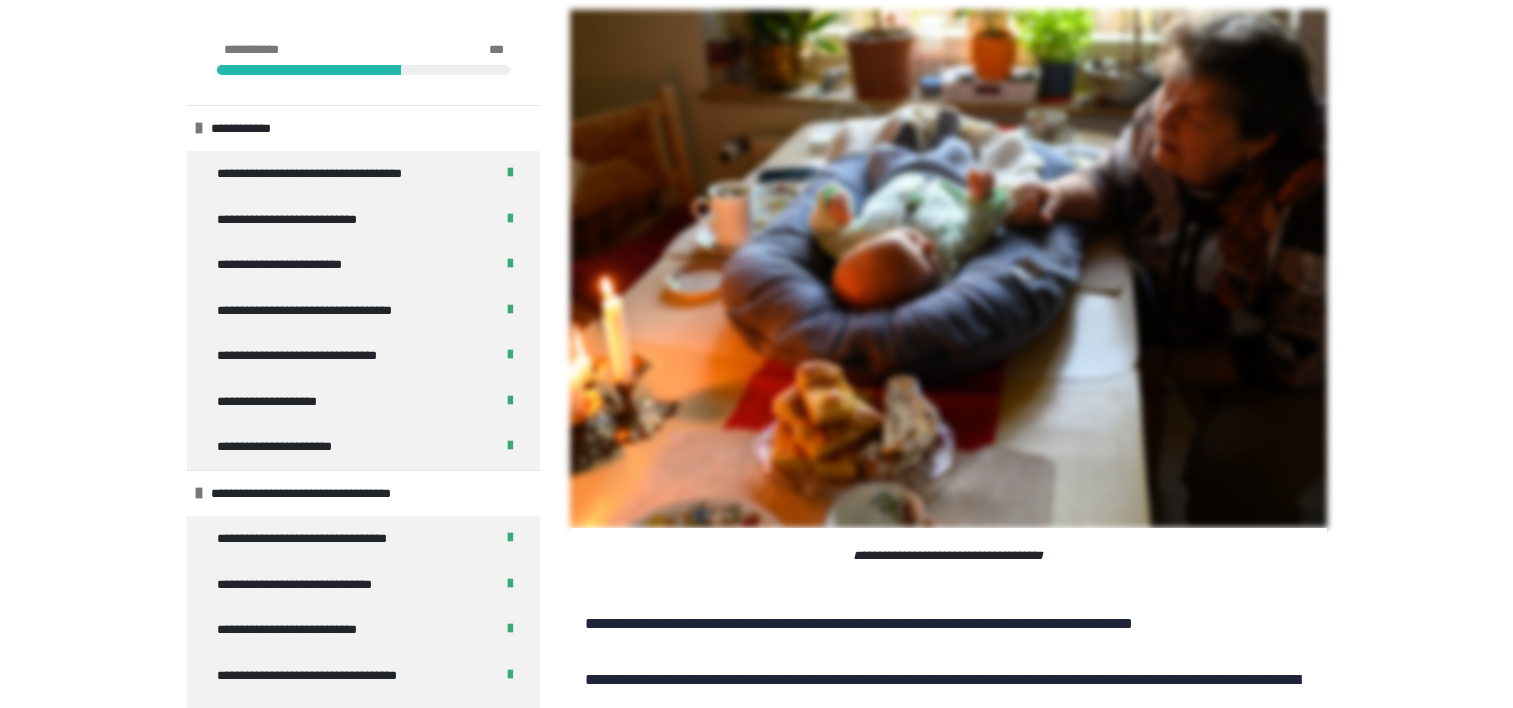 click on "**********" at bounding box center (756, -4570) 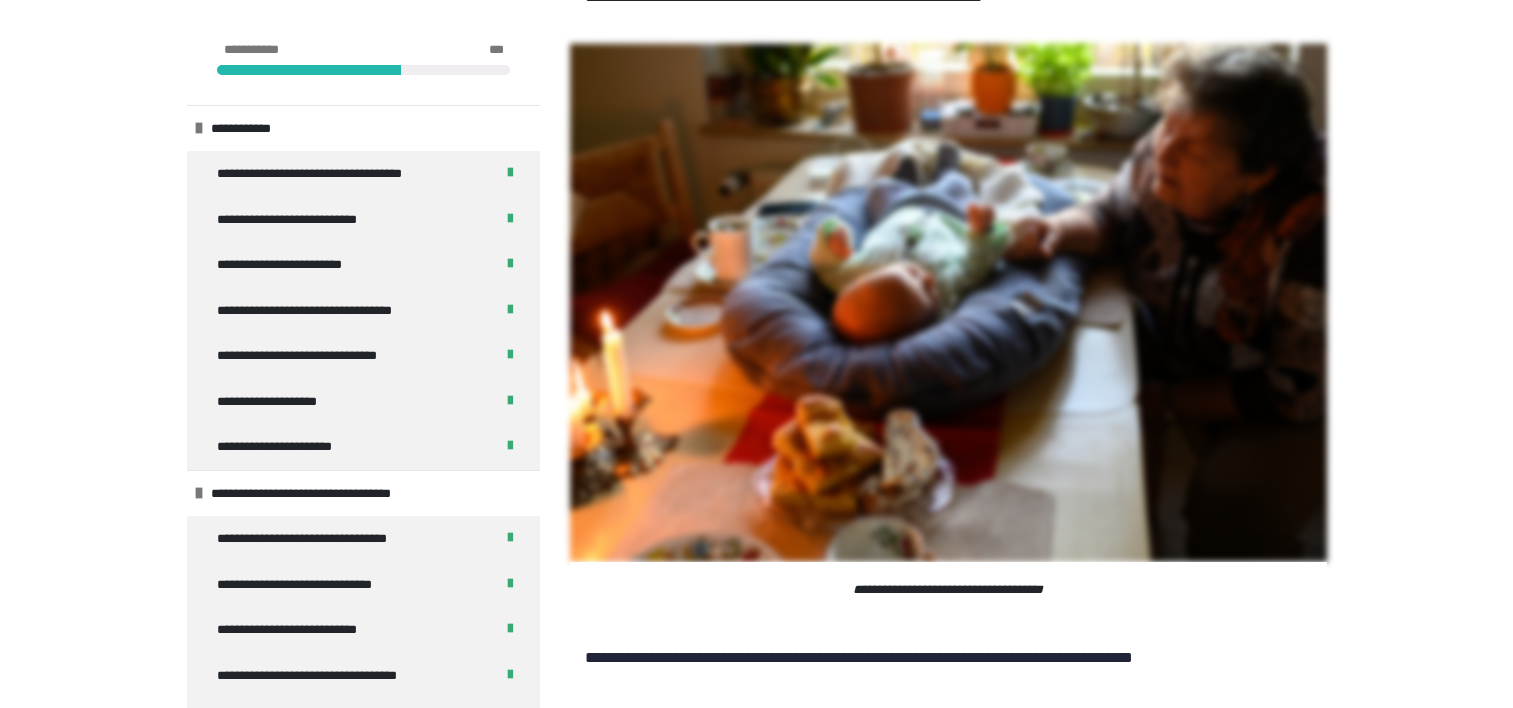 scroll, scrollTop: 13248, scrollLeft: 0, axis: vertical 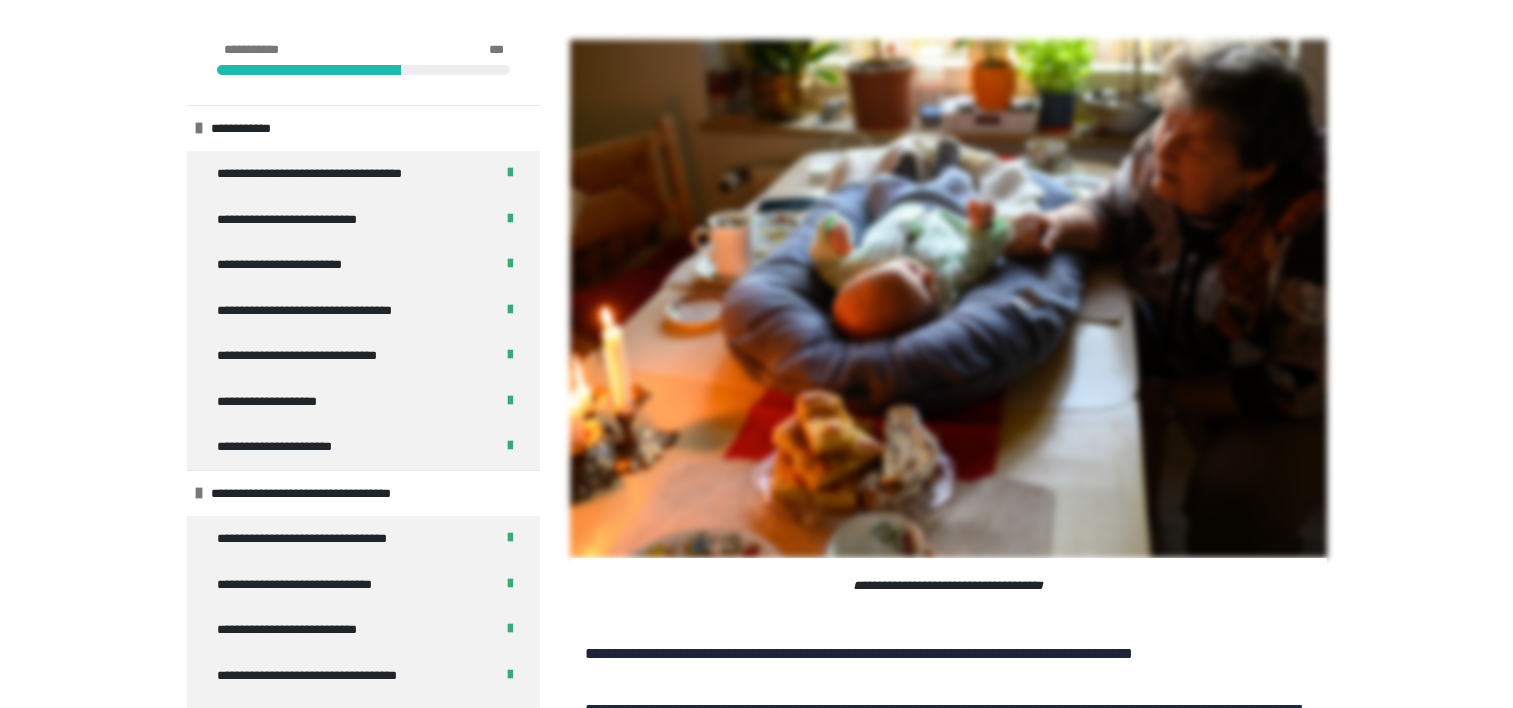 click on "**********" at bounding box center [756, -4796] 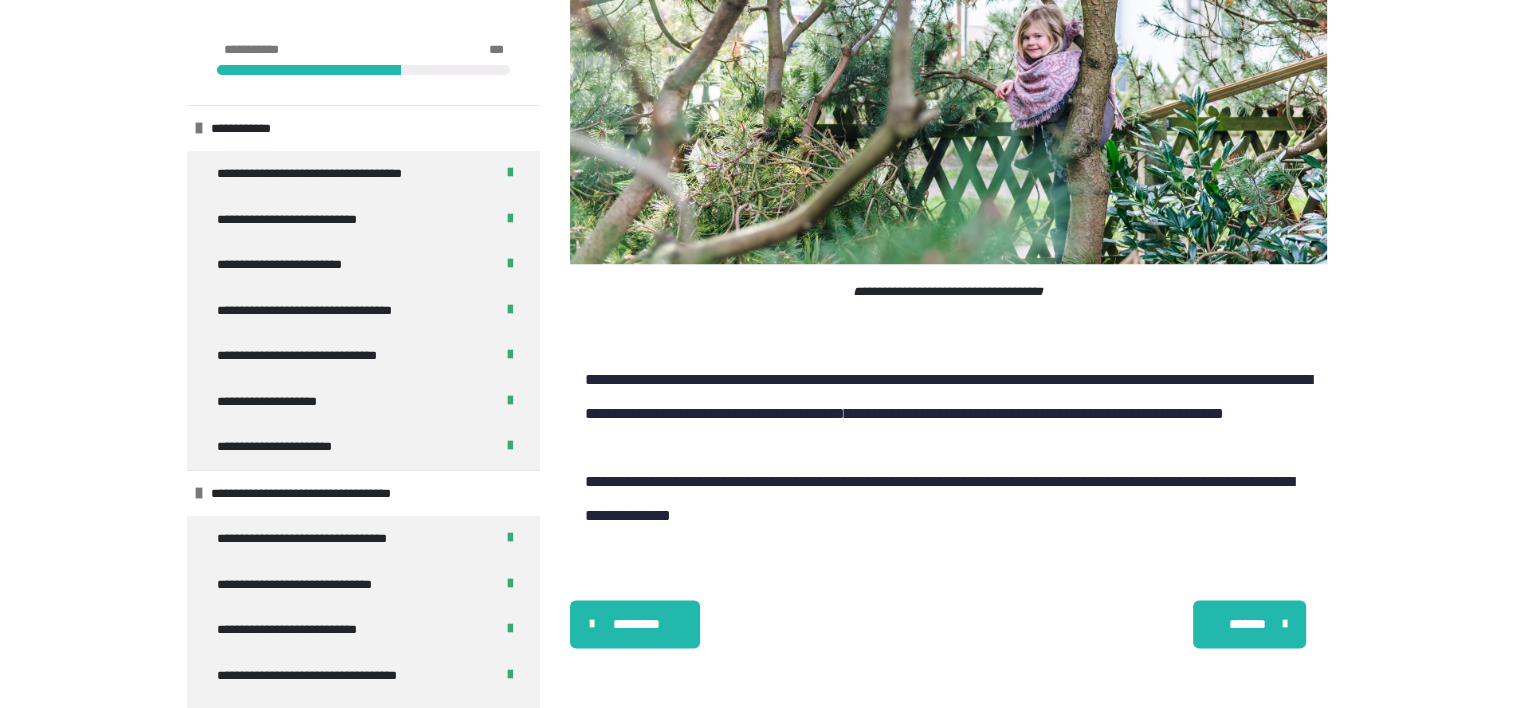 scroll, scrollTop: 19652, scrollLeft: 0, axis: vertical 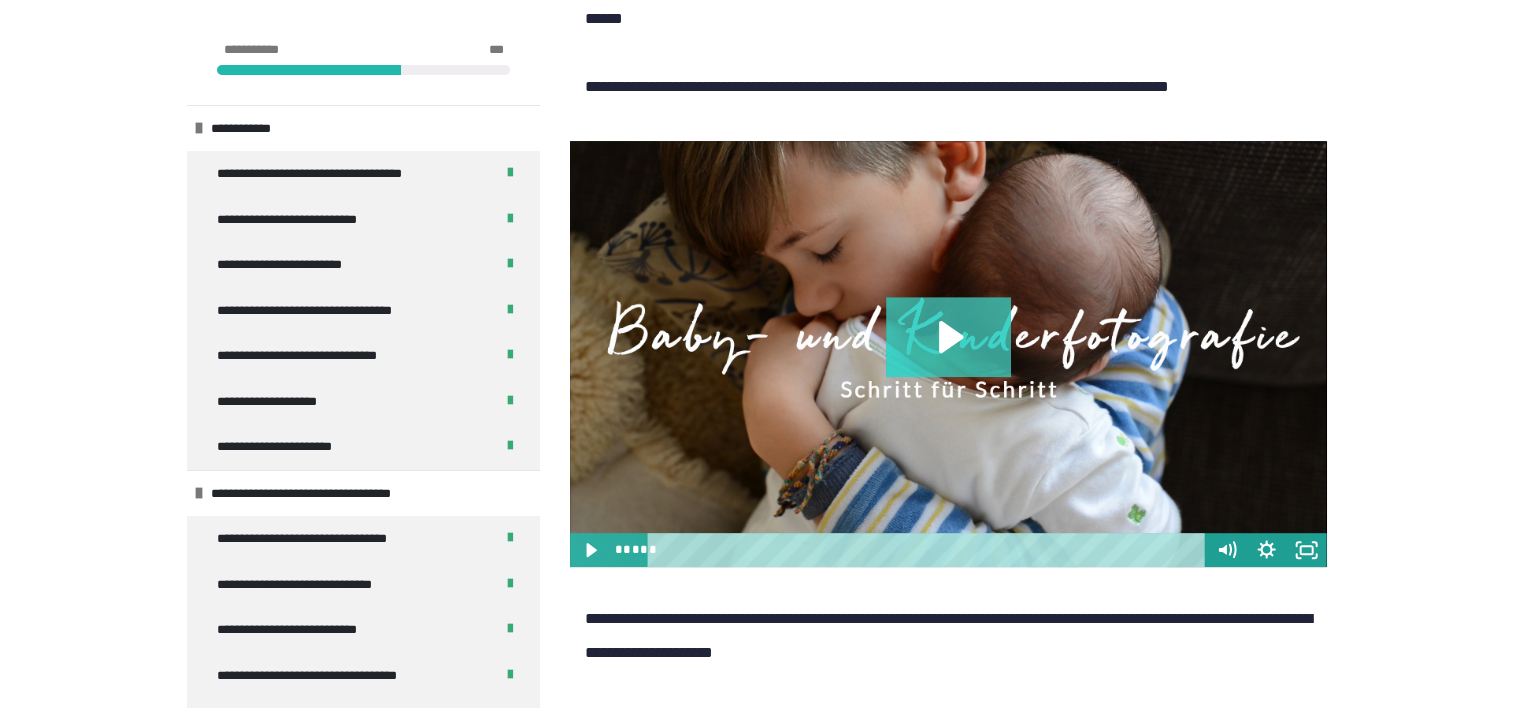 click 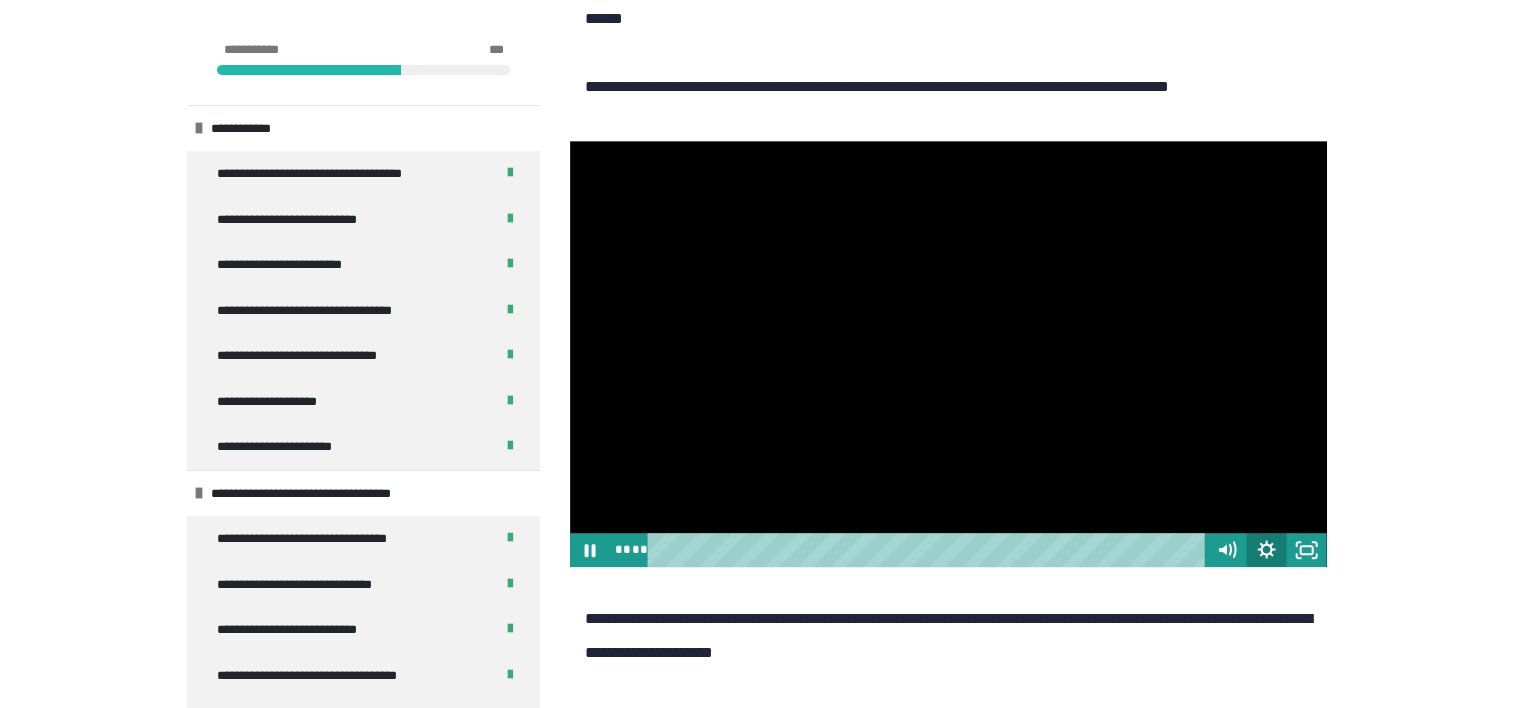 click 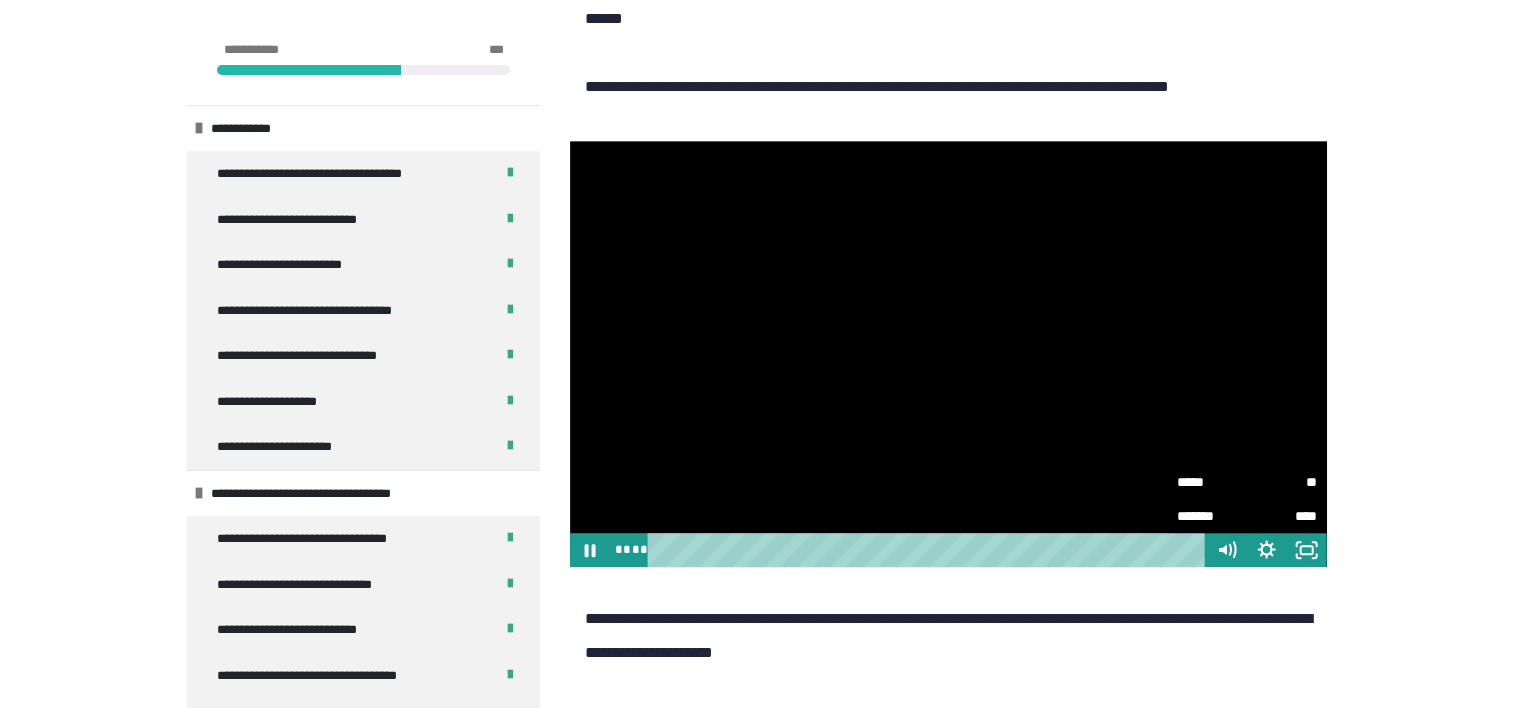 click on "**" at bounding box center [1282, 482] 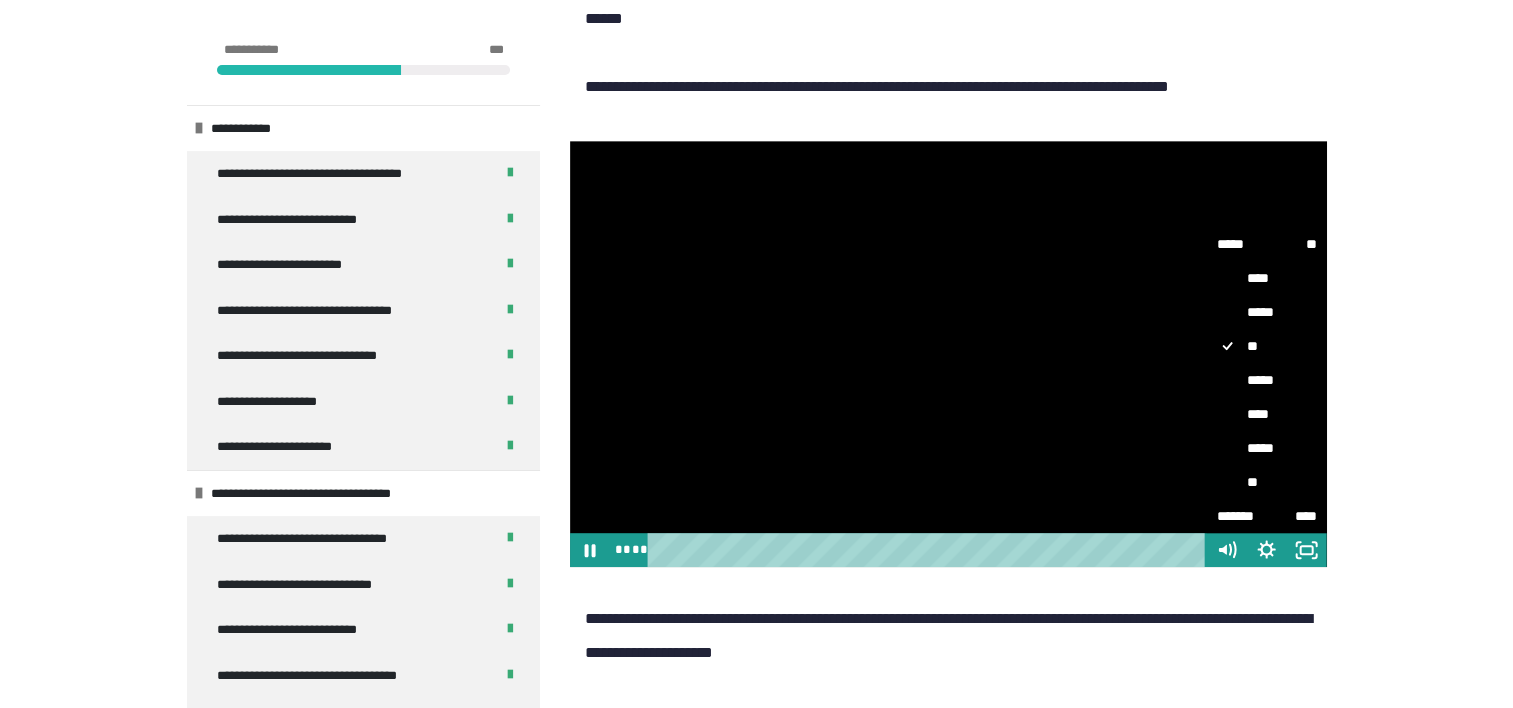 click on "*****" at bounding box center (1267, 380) 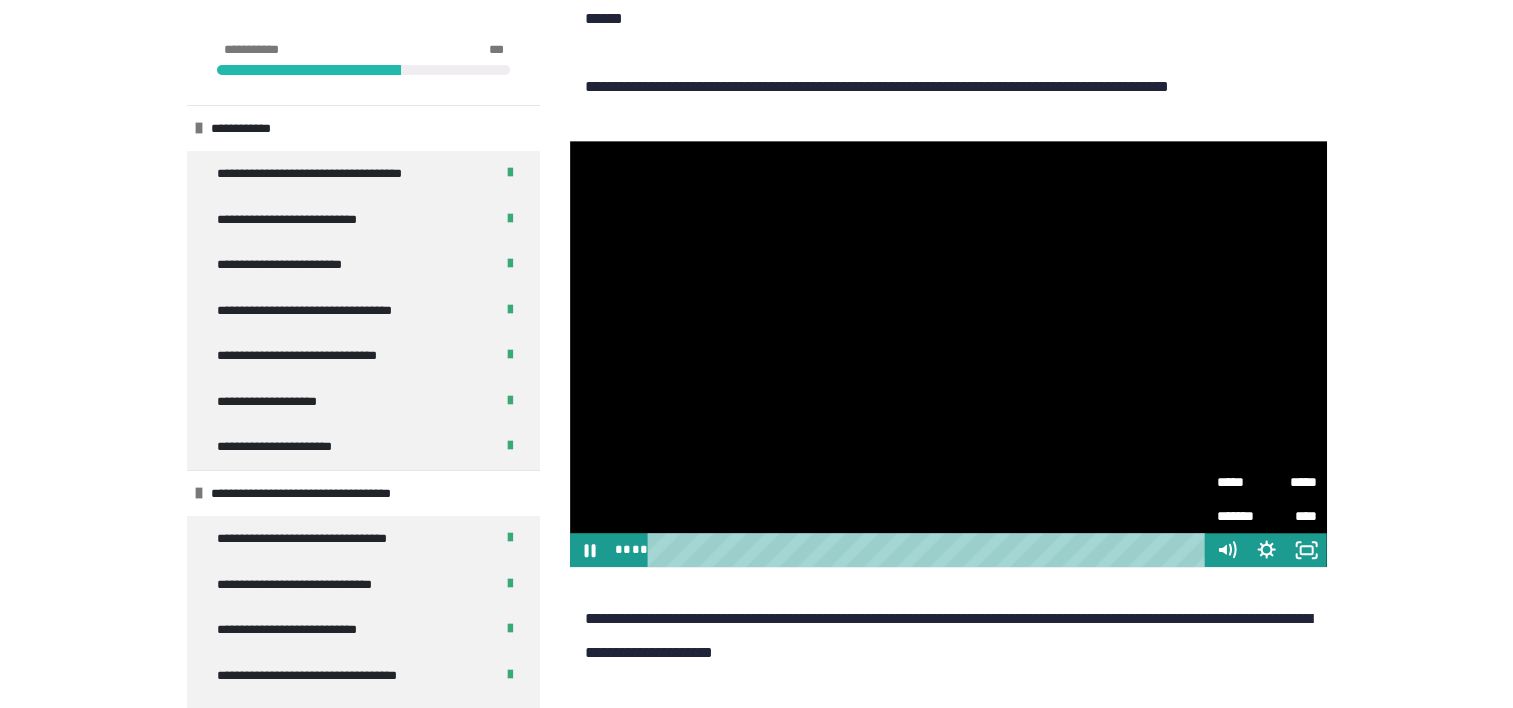 click on "**********" at bounding box center [756, 39] 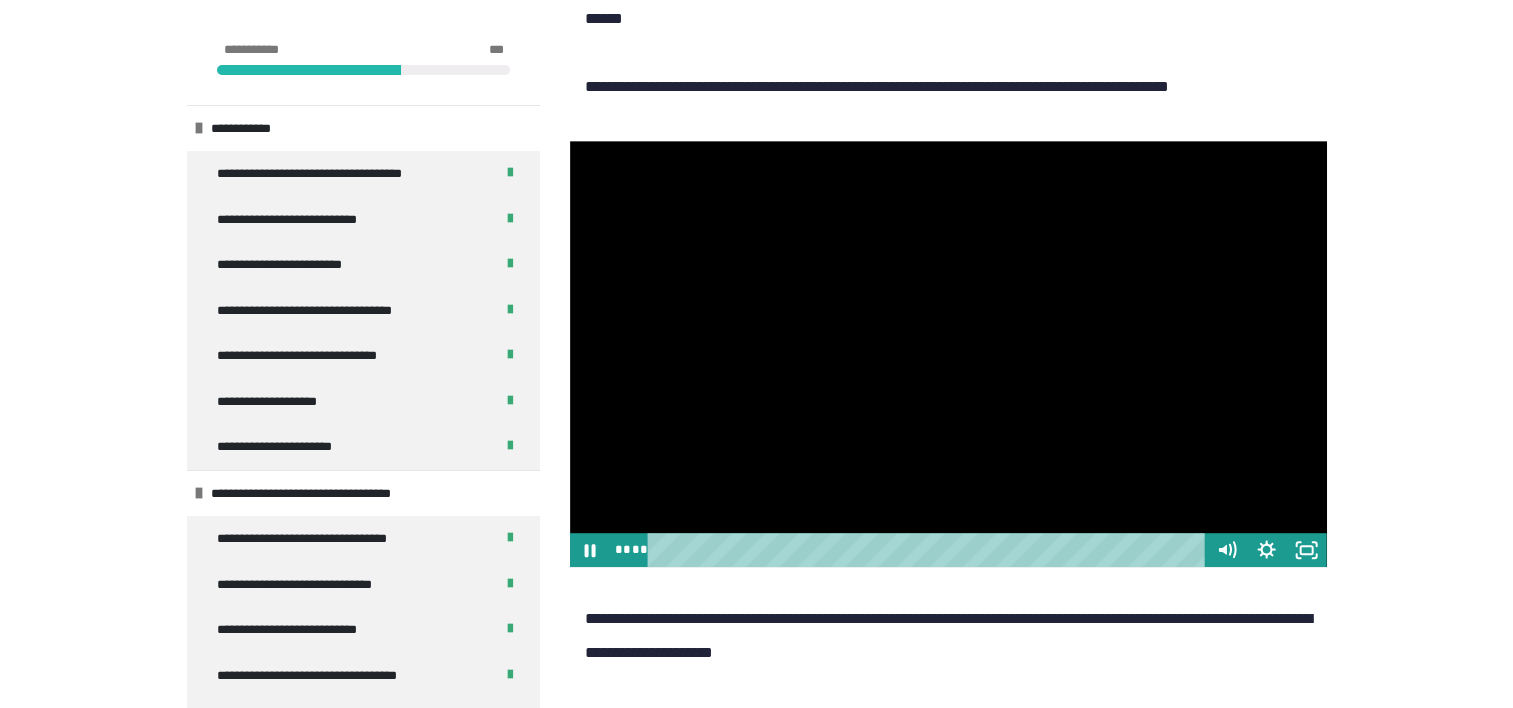 click at bounding box center (948, 354) 